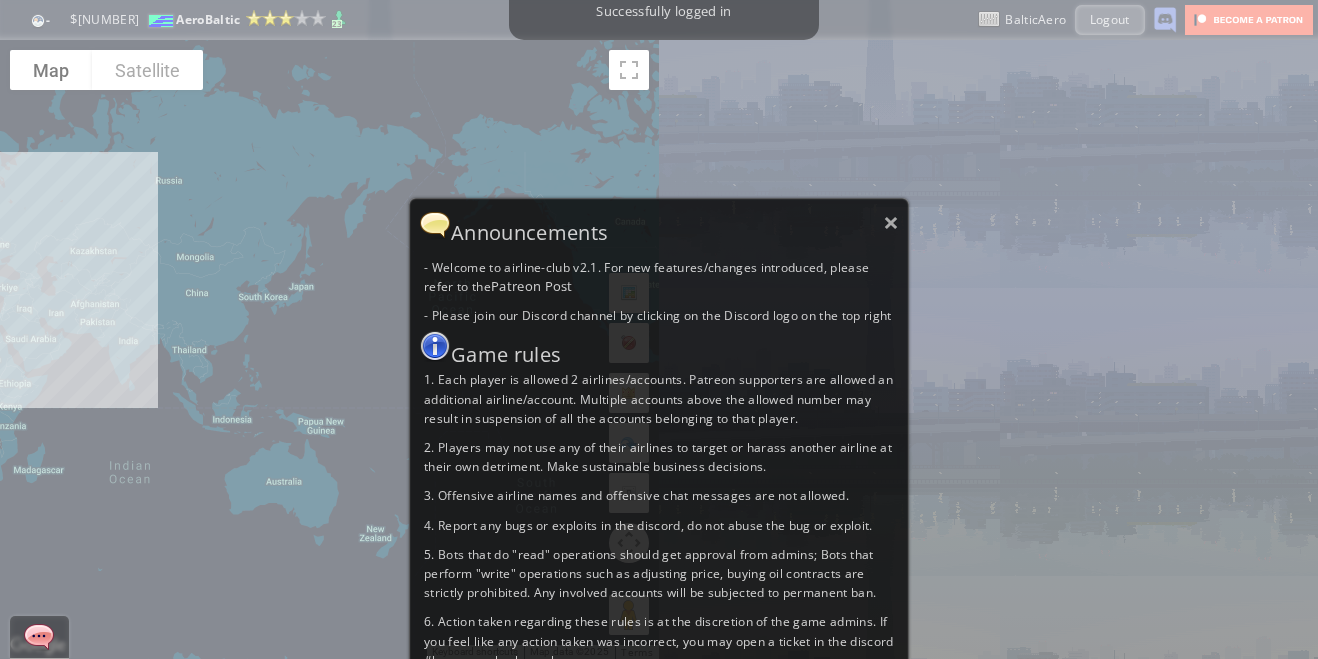 scroll, scrollTop: 0, scrollLeft: 0, axis: both 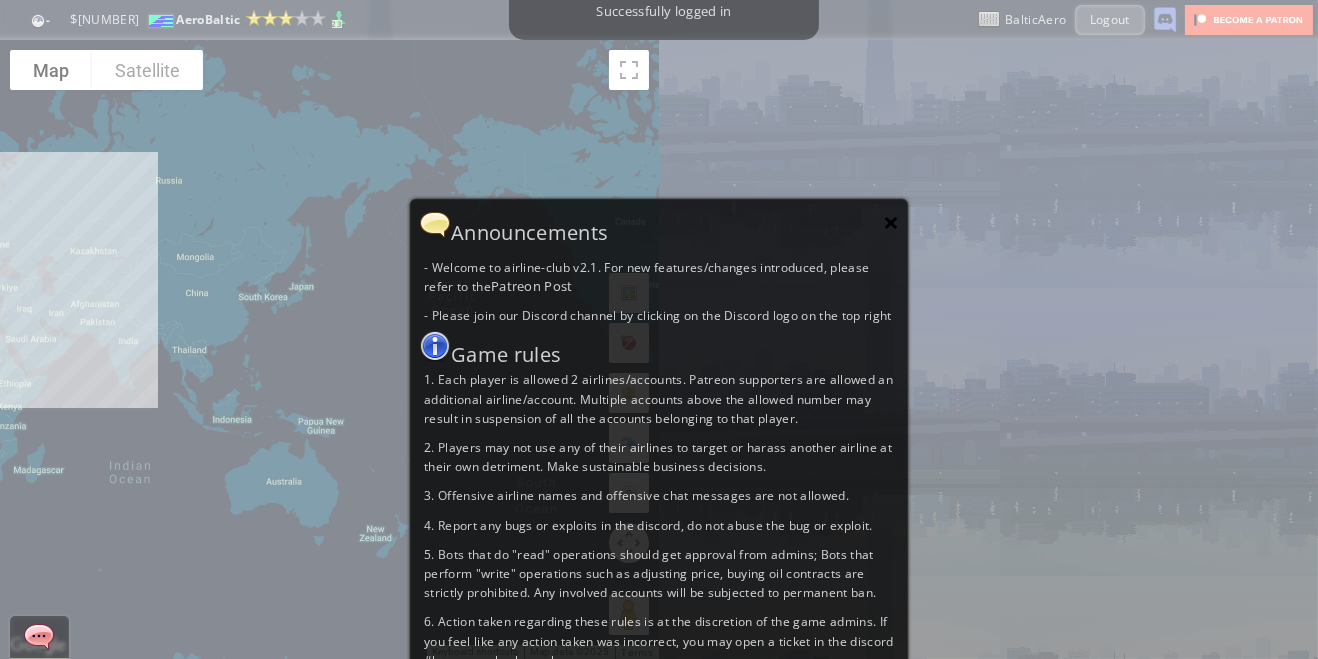 click on "×" at bounding box center (891, 222) 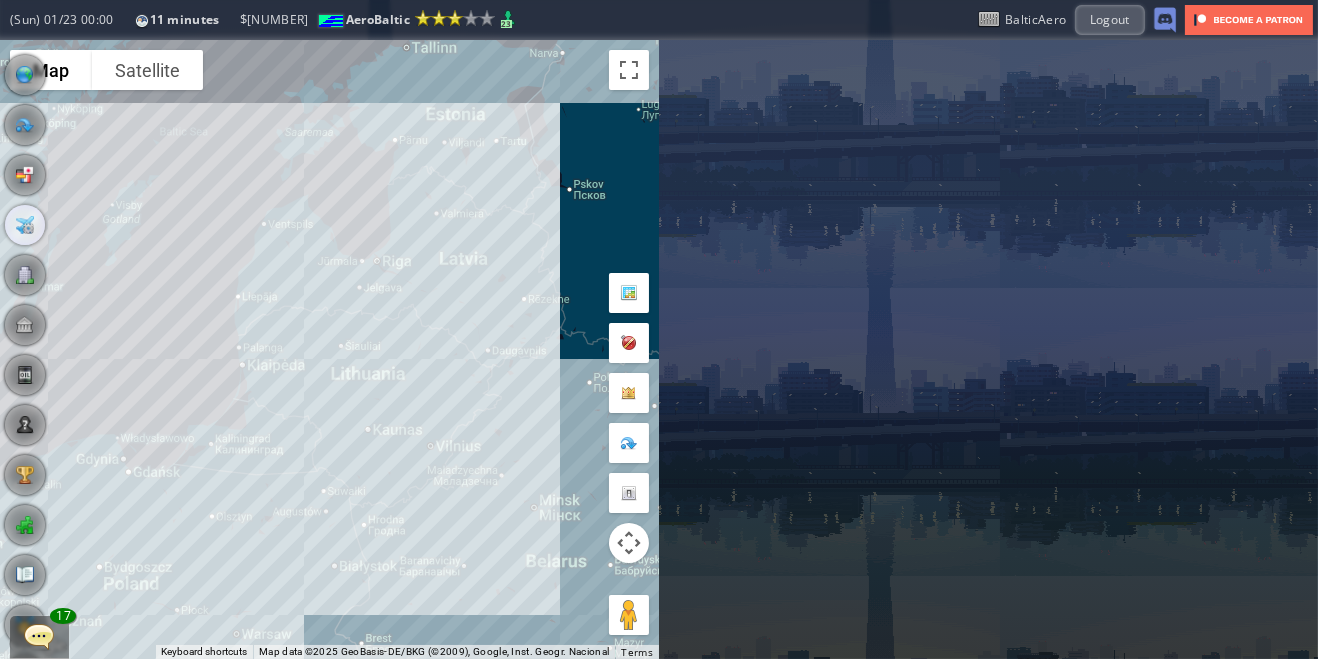 click at bounding box center (25, 225) 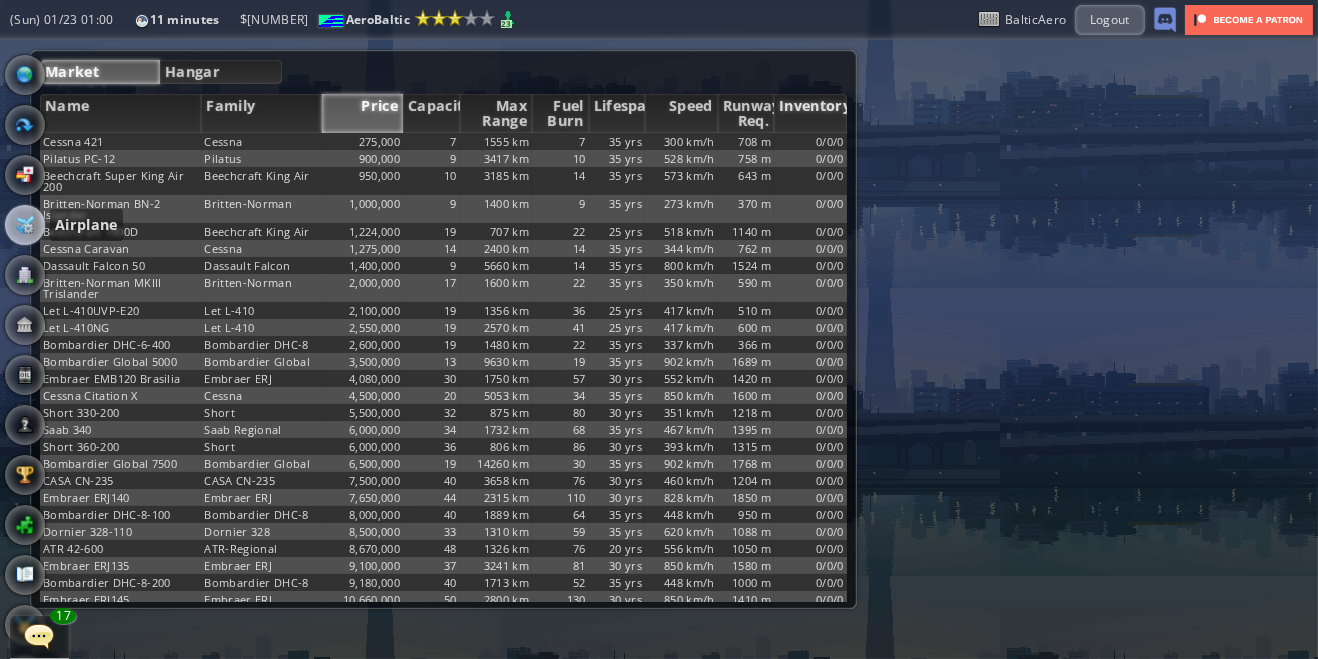 click on "Inventory" at bounding box center [810, 113] 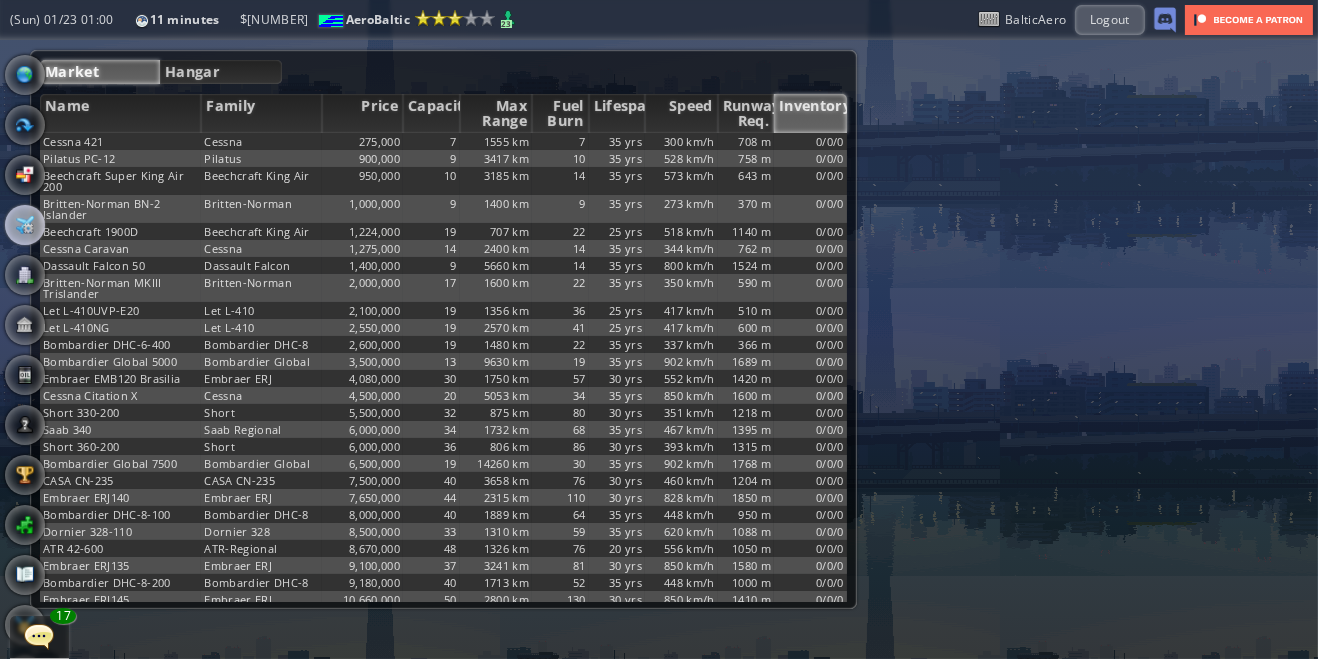 click on "Inventory" at bounding box center [810, 113] 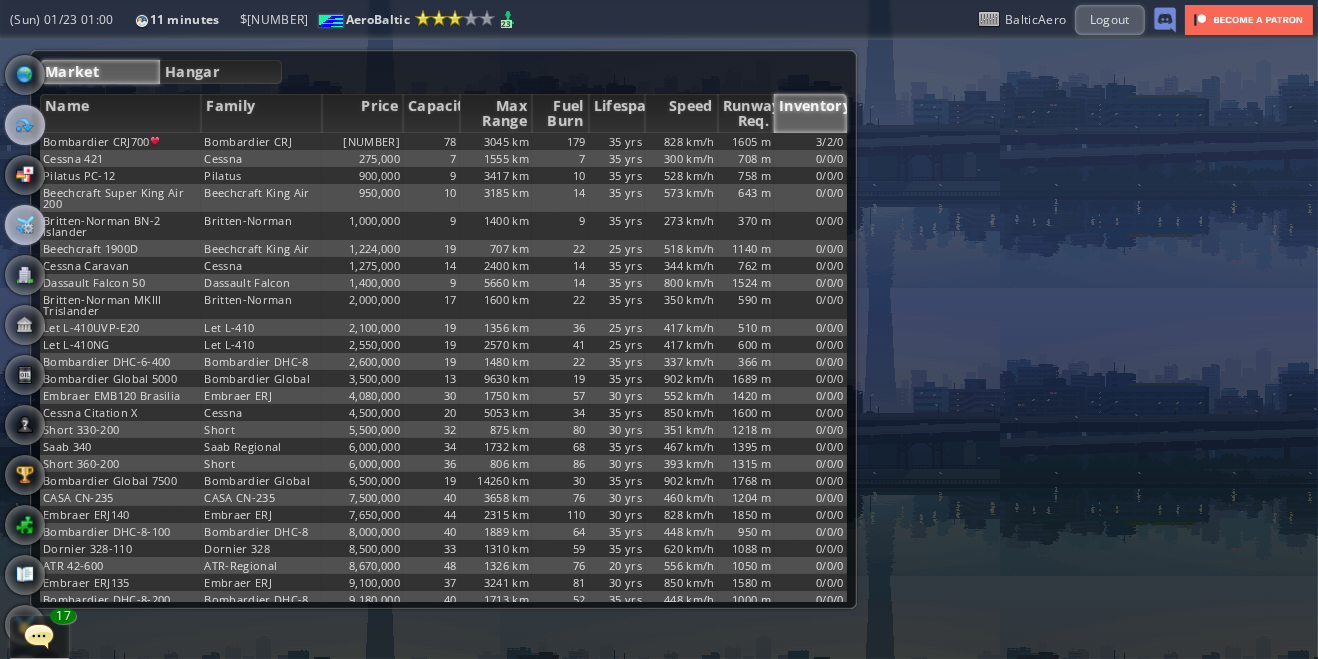 click at bounding box center (25, 125) 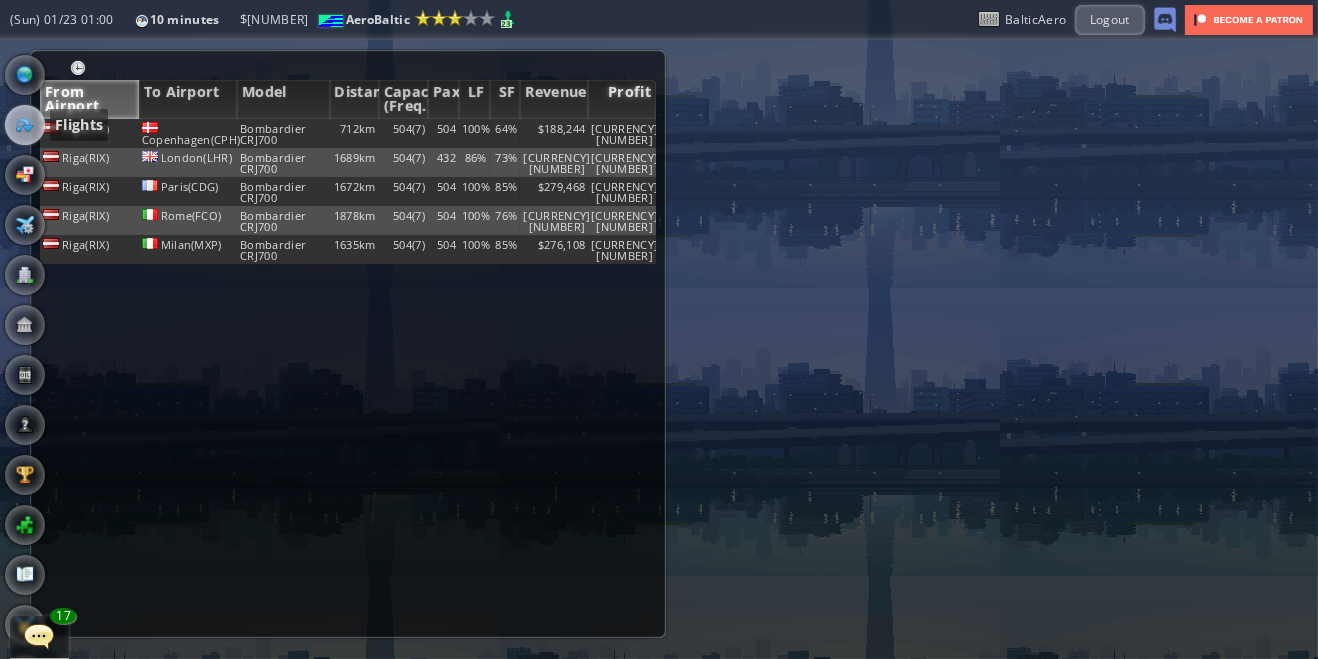 click on "Profit" at bounding box center [622, 99] 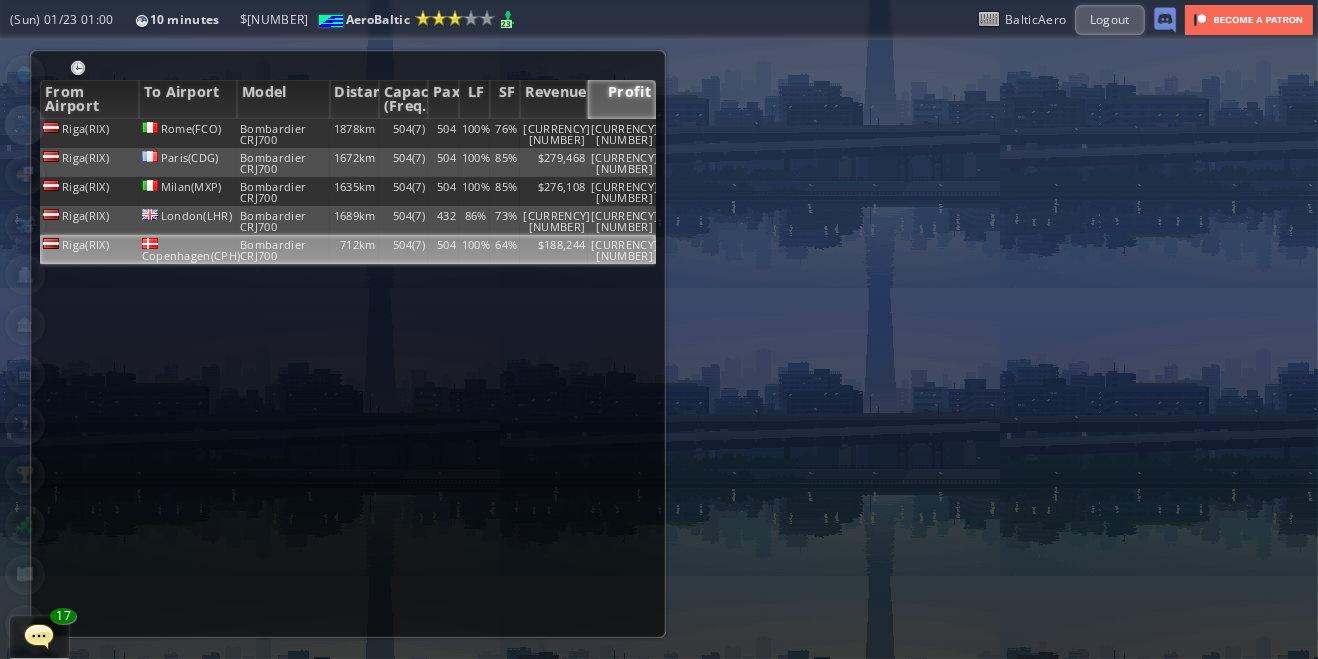 click on "Copenhagen(CPH)" at bounding box center [188, 133] 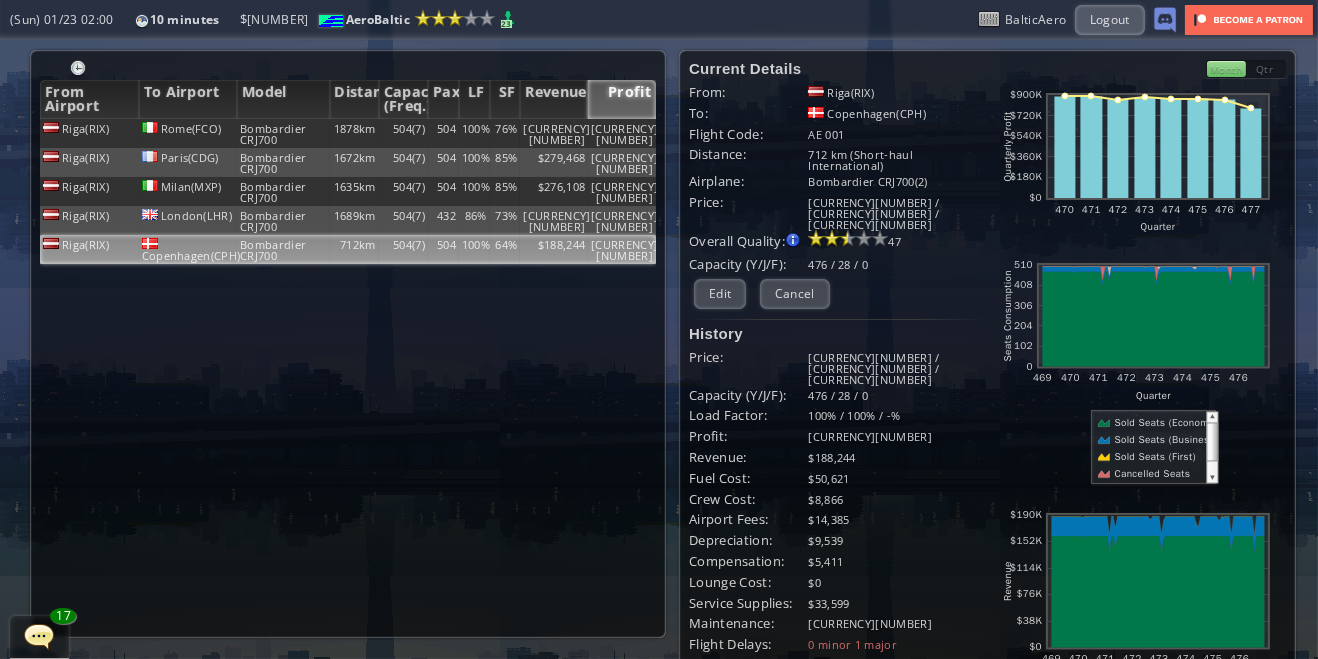 click at bounding box center [7, 329] 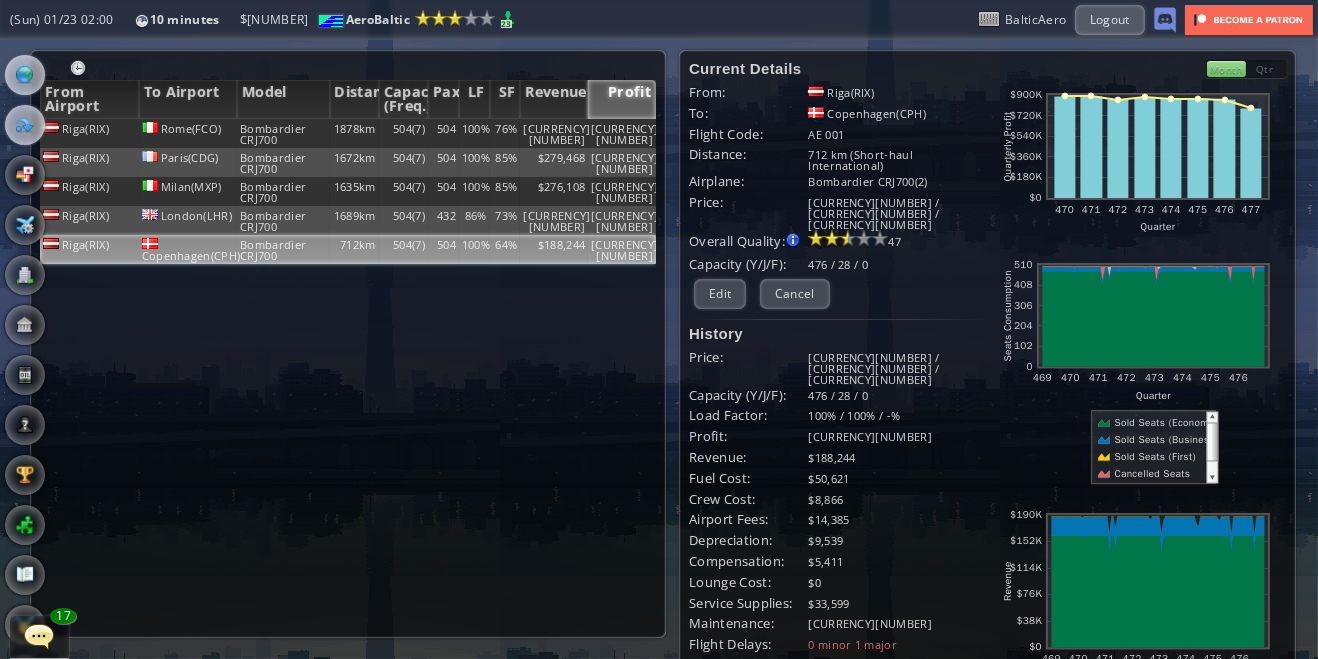 click at bounding box center [25, 75] 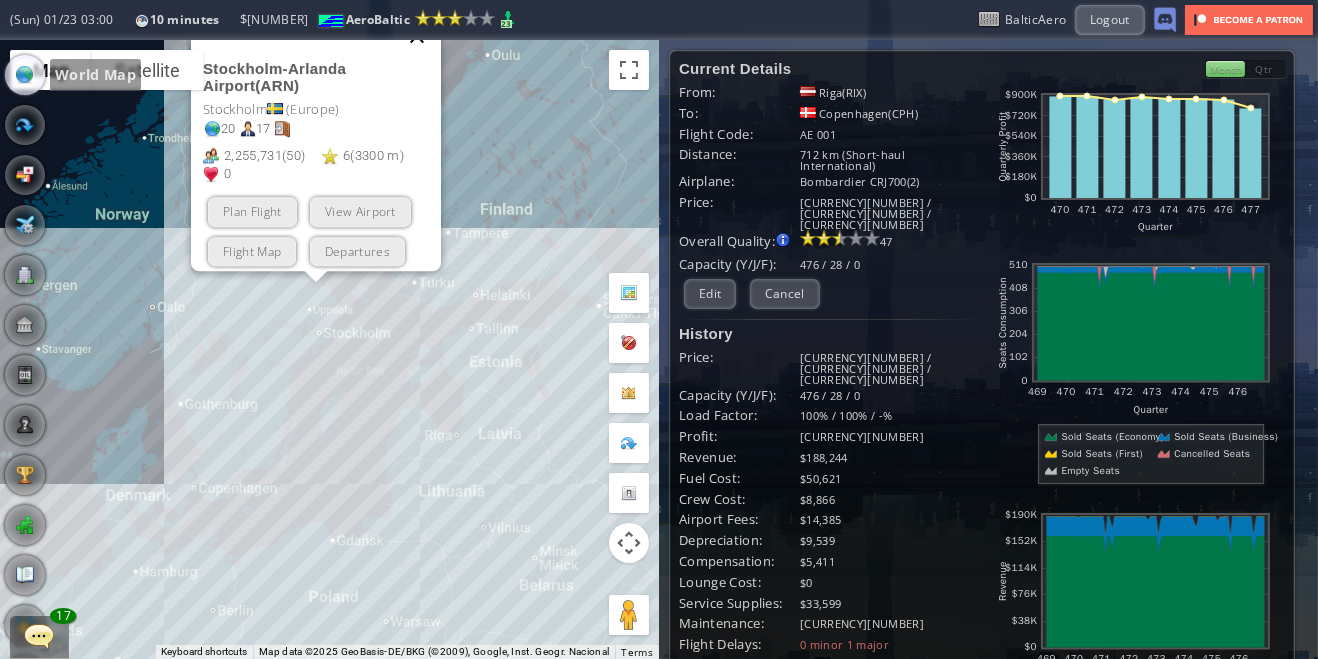 click at bounding box center (417, 36) 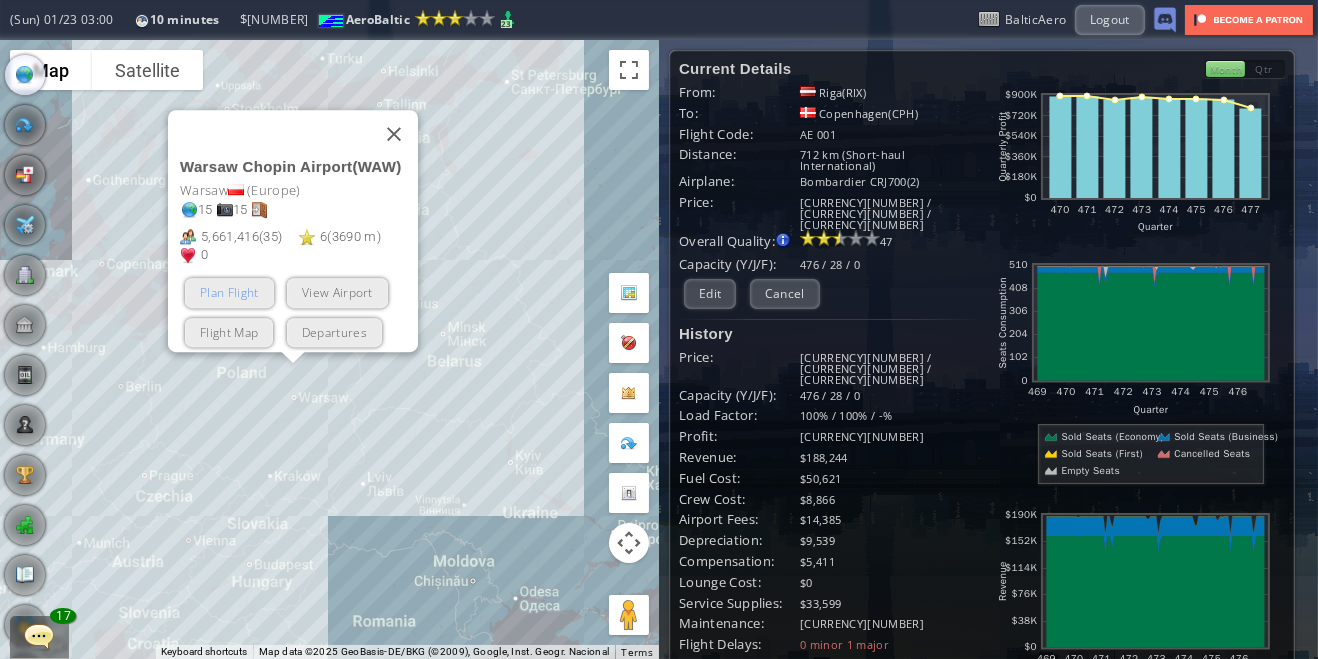 click on "Plan Flight" at bounding box center (229, 292) 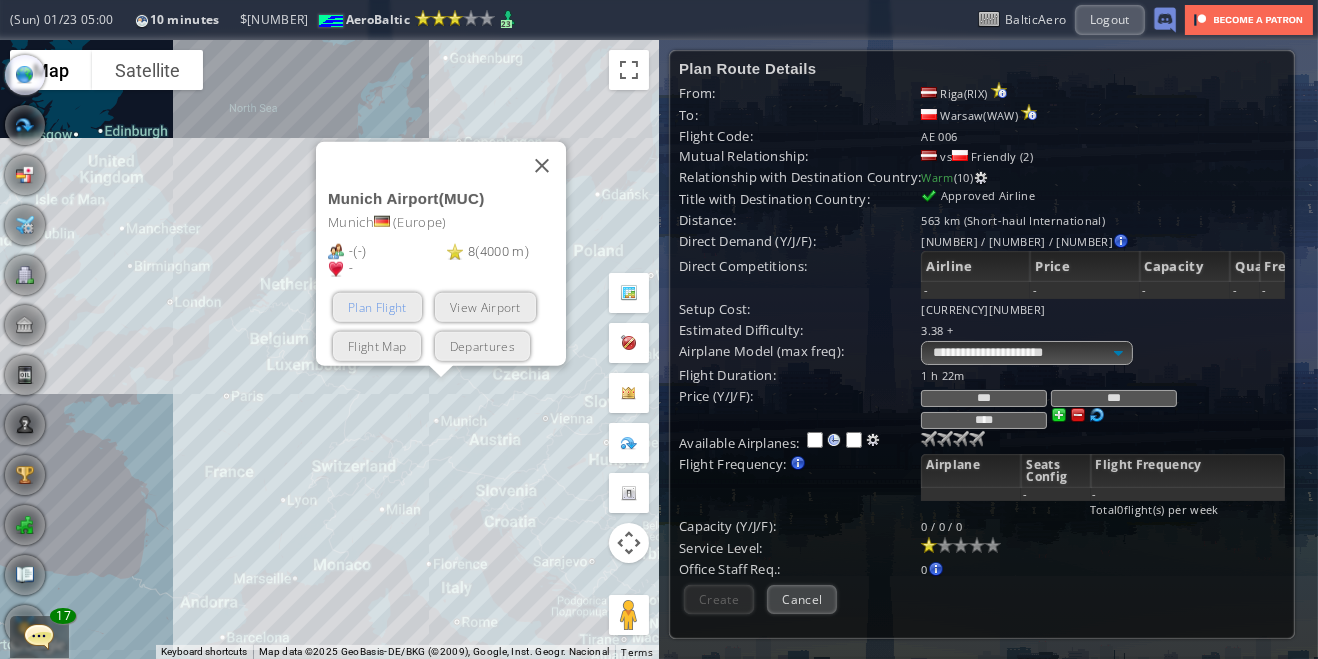 click on "Plan Flight" at bounding box center (377, 306) 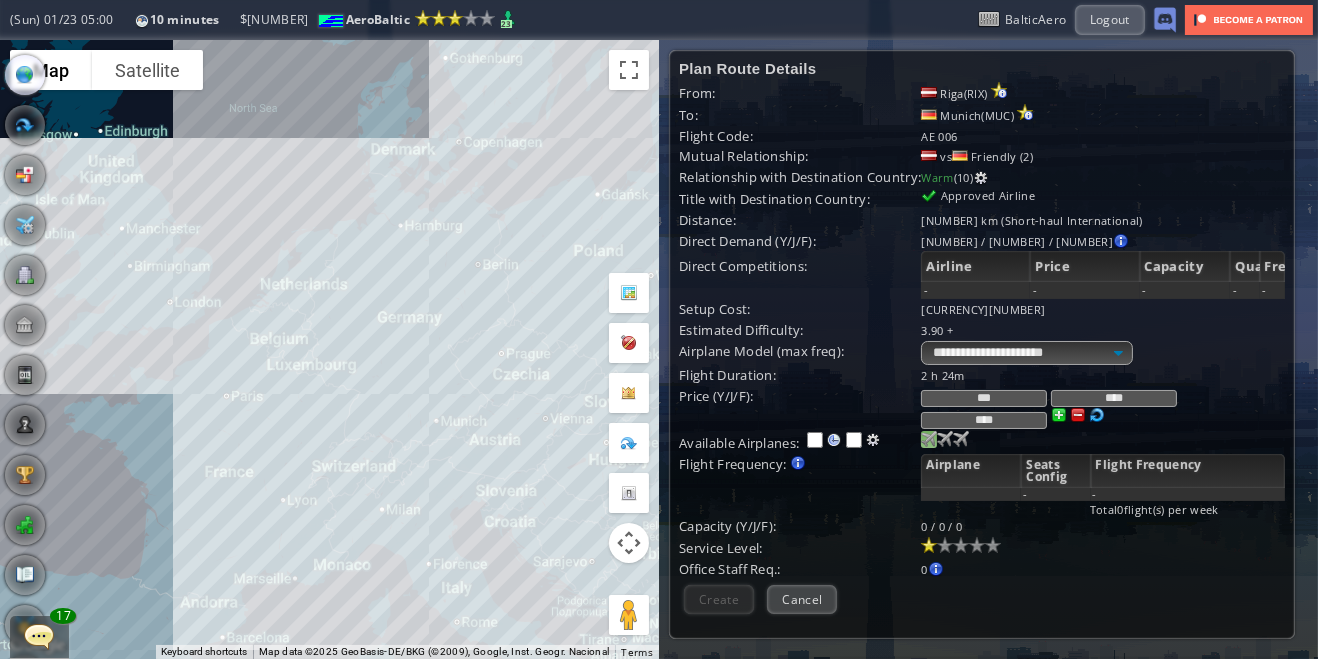 click at bounding box center (929, 439) 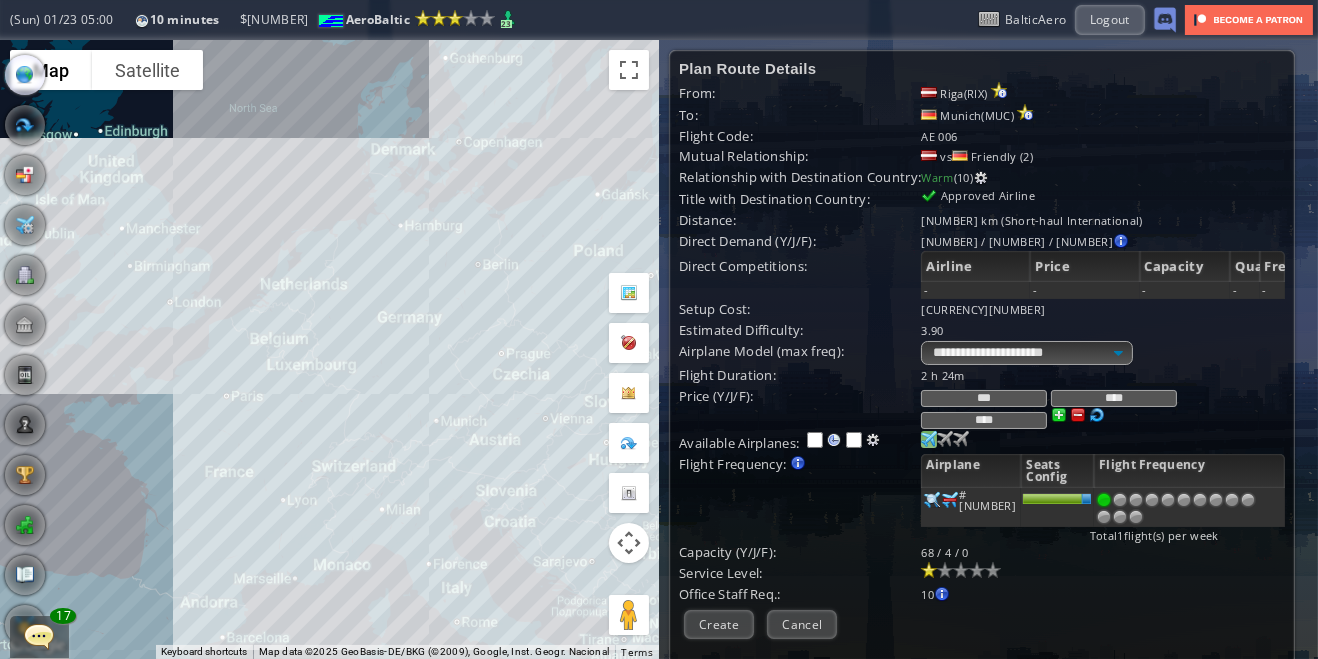 click at bounding box center (1200, 500) 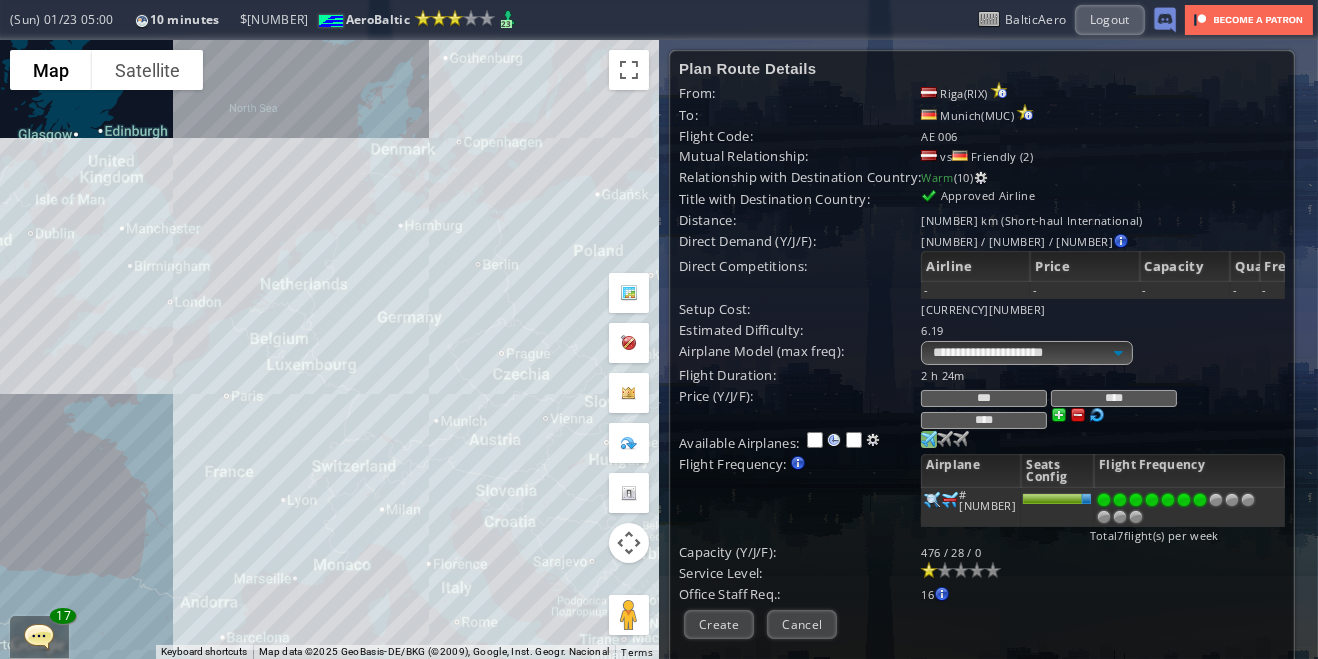click at bounding box center [929, 439] 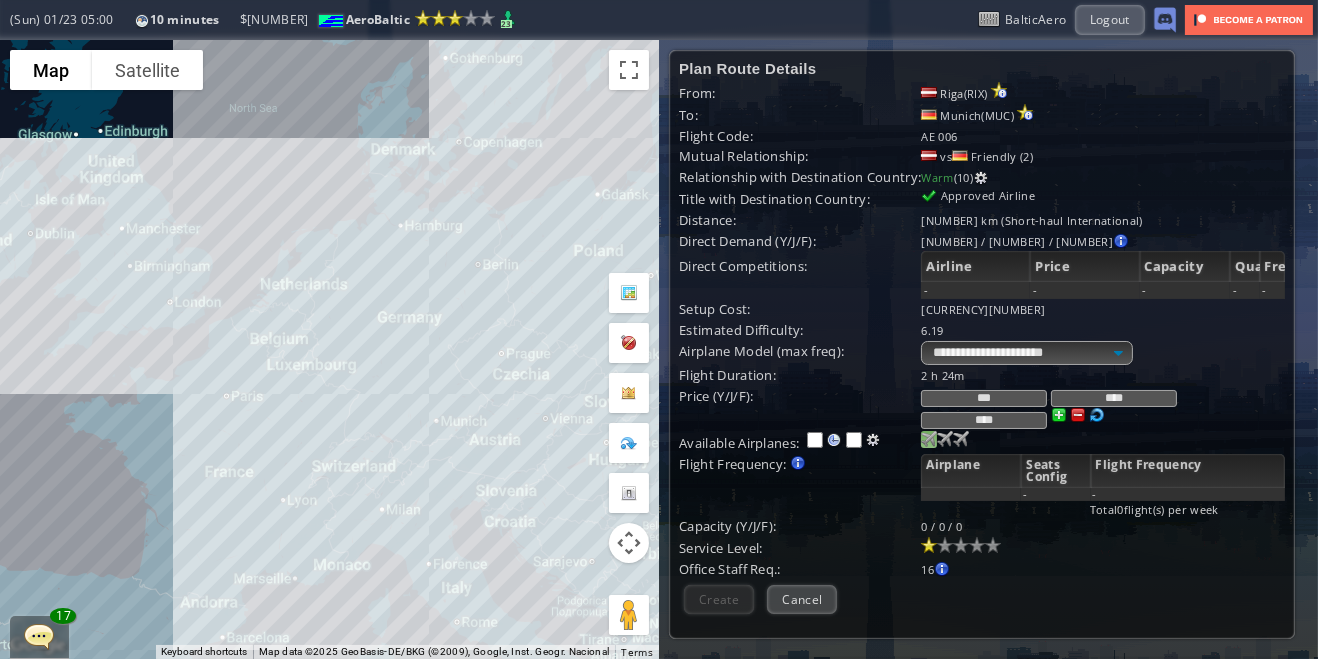 click at bounding box center [929, 439] 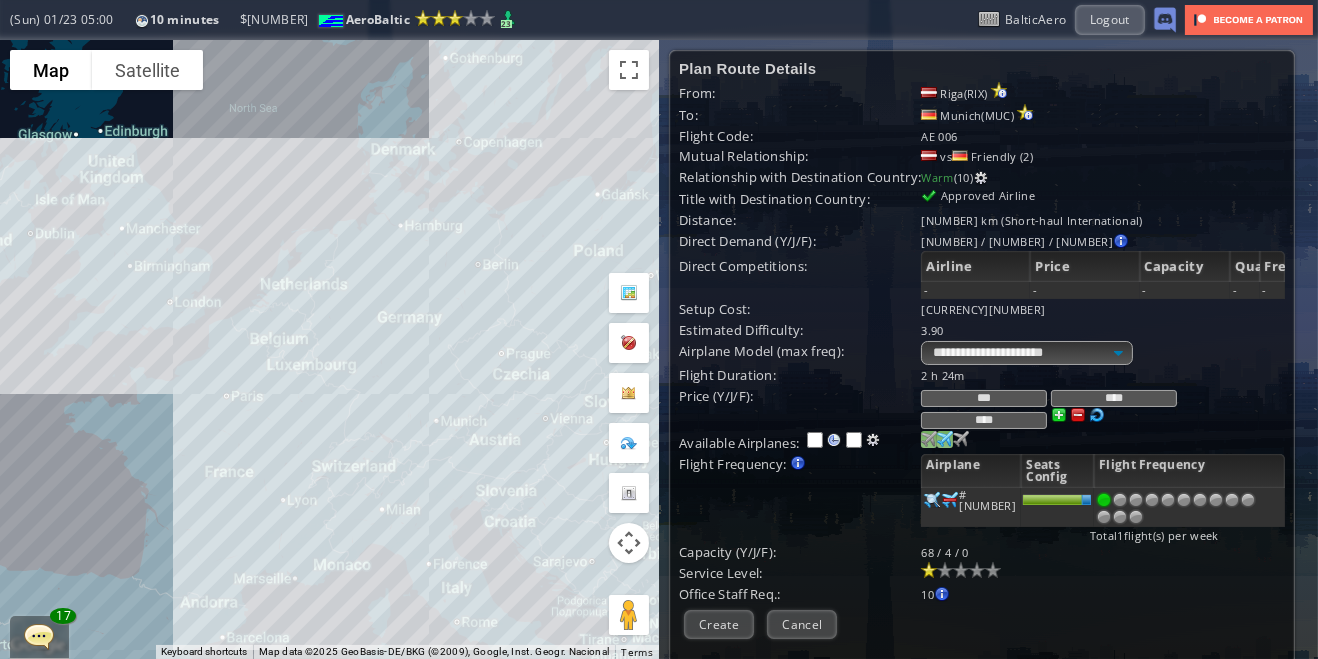click at bounding box center (929, 439) 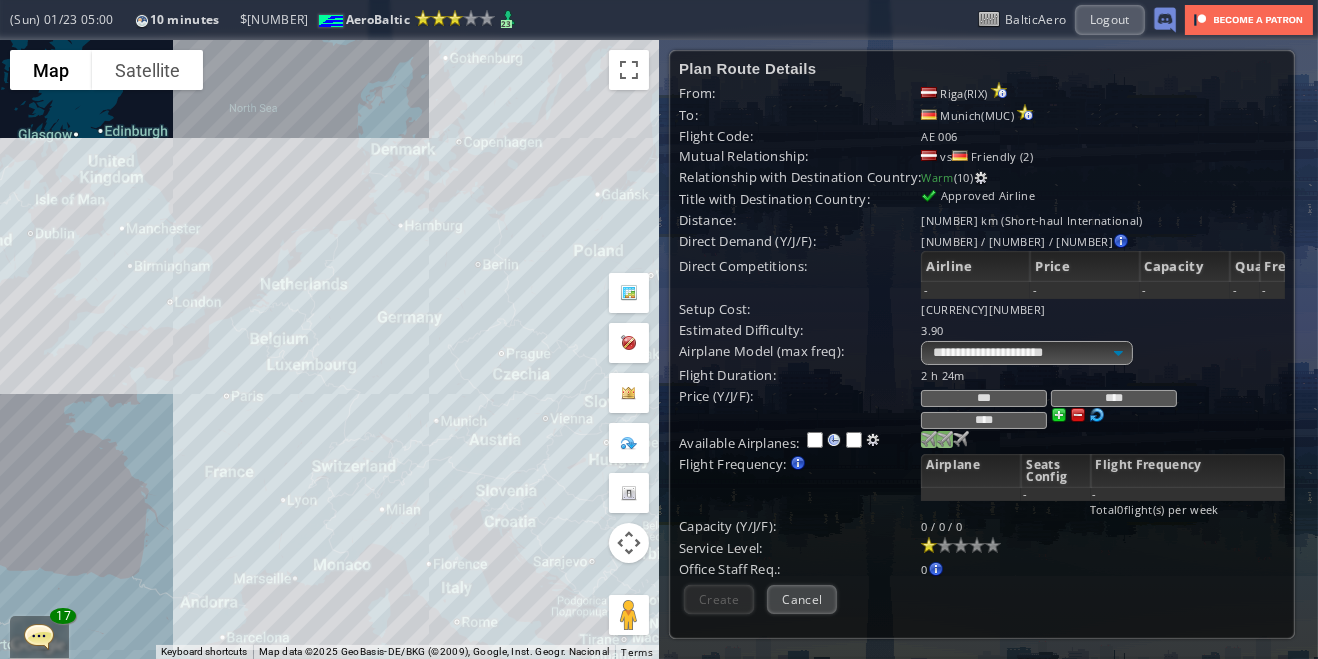 click at bounding box center [929, 439] 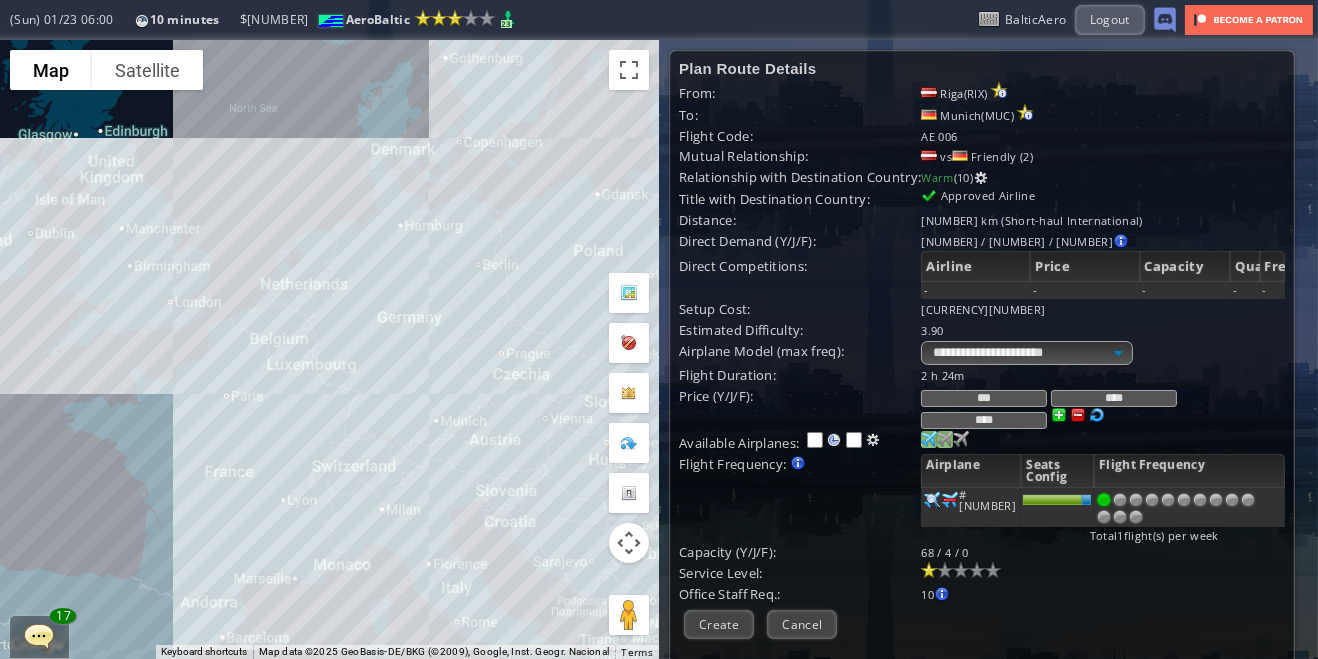 click at bounding box center [1216, 500] 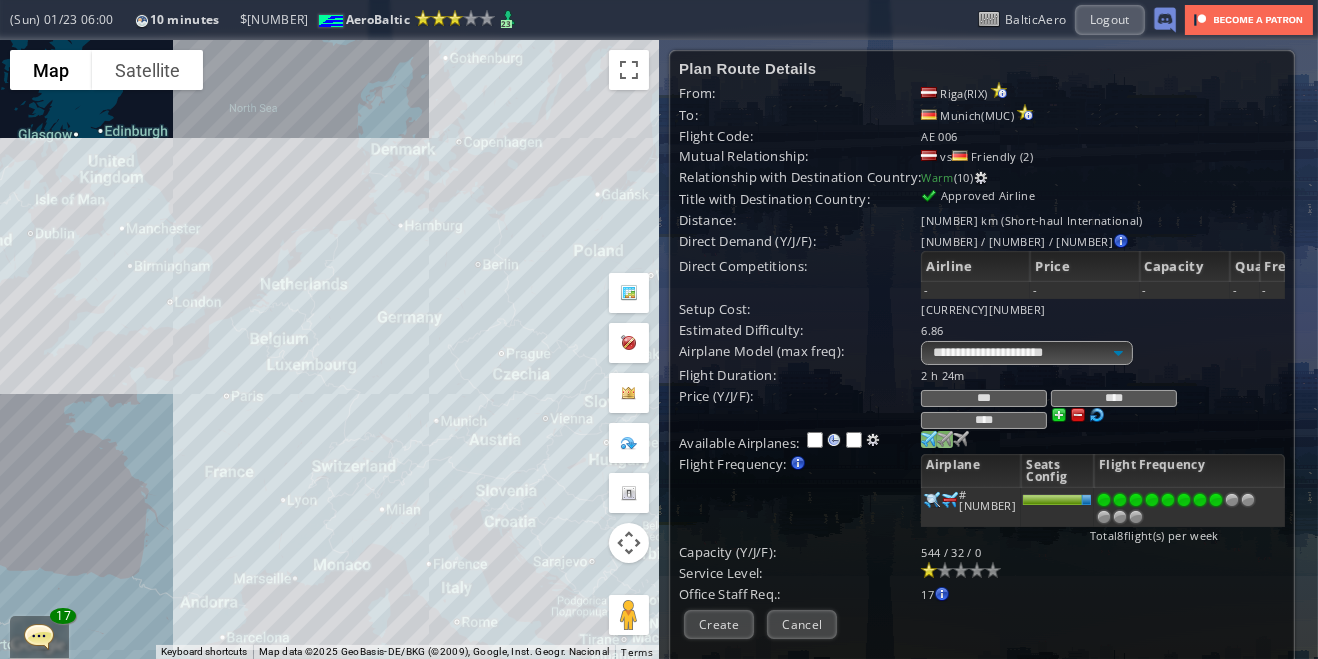 click at bounding box center (1184, 500) 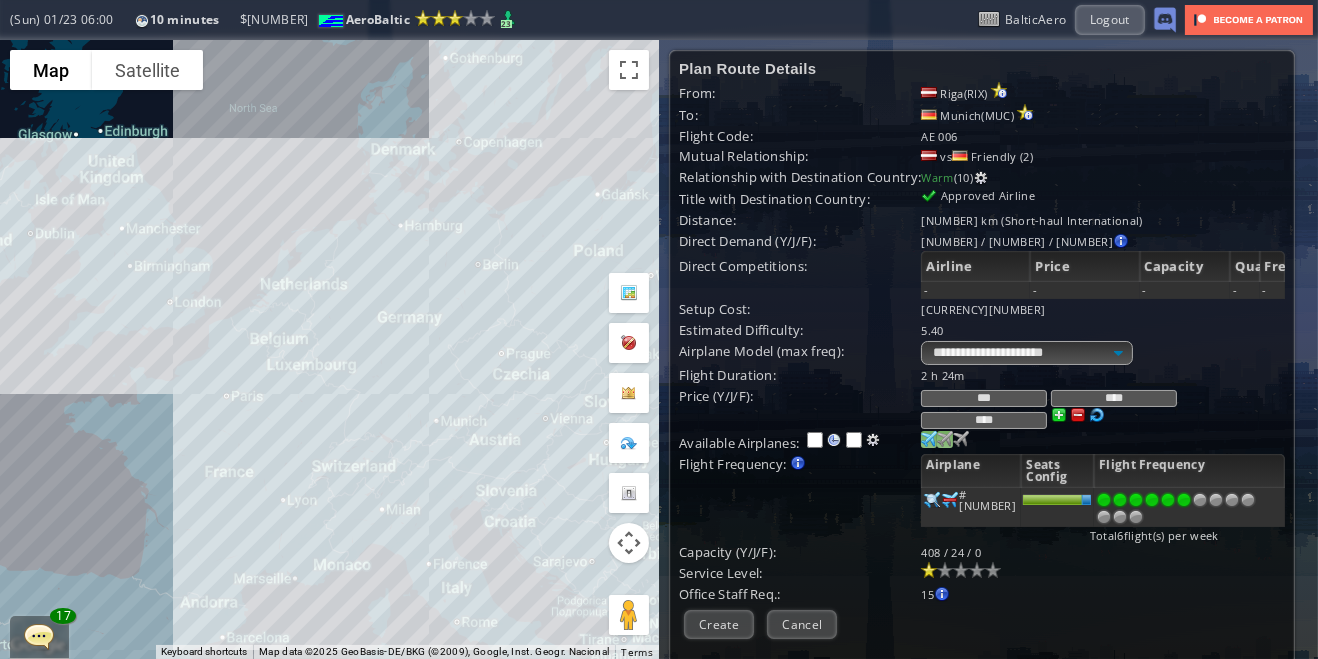click at bounding box center (1184, 500) 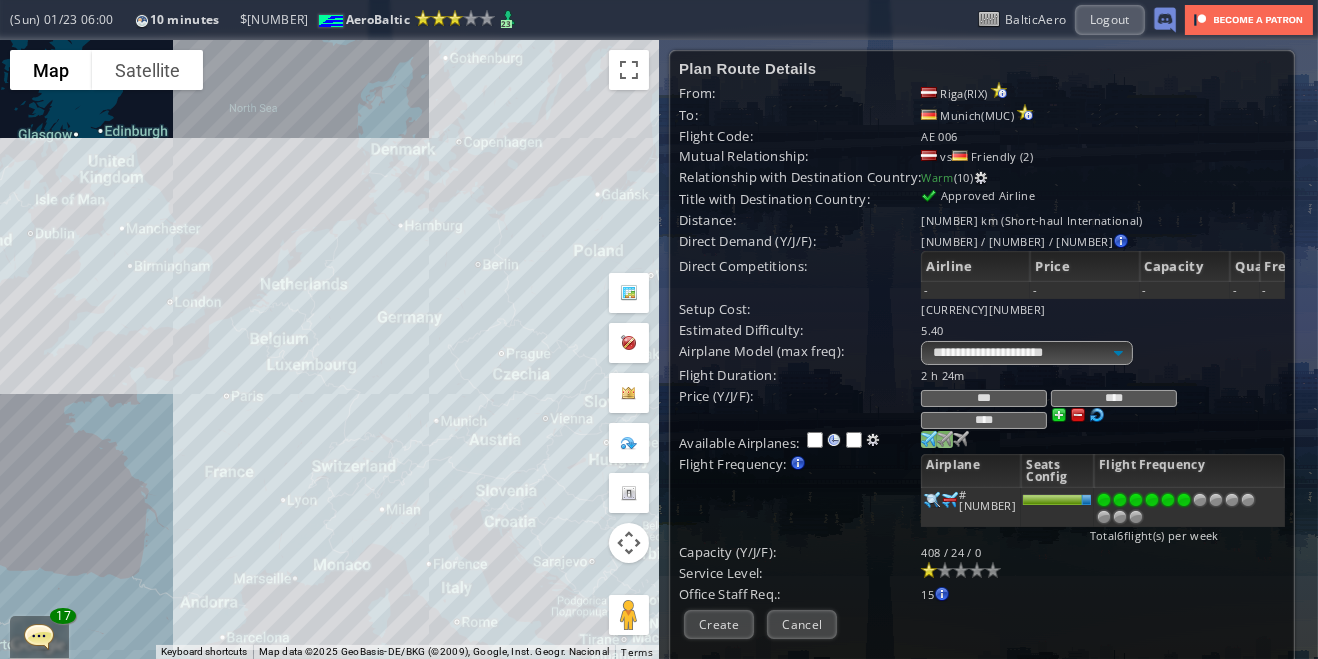 click at bounding box center [1200, 500] 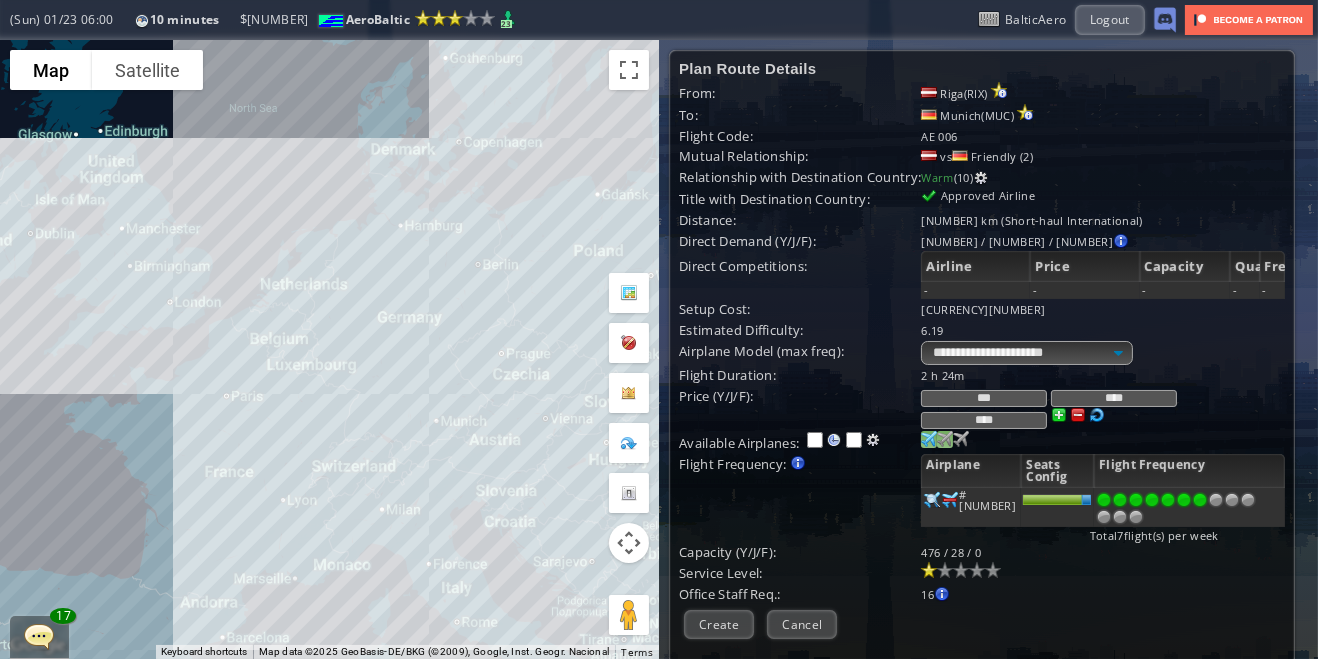 click at bounding box center (945, 570) 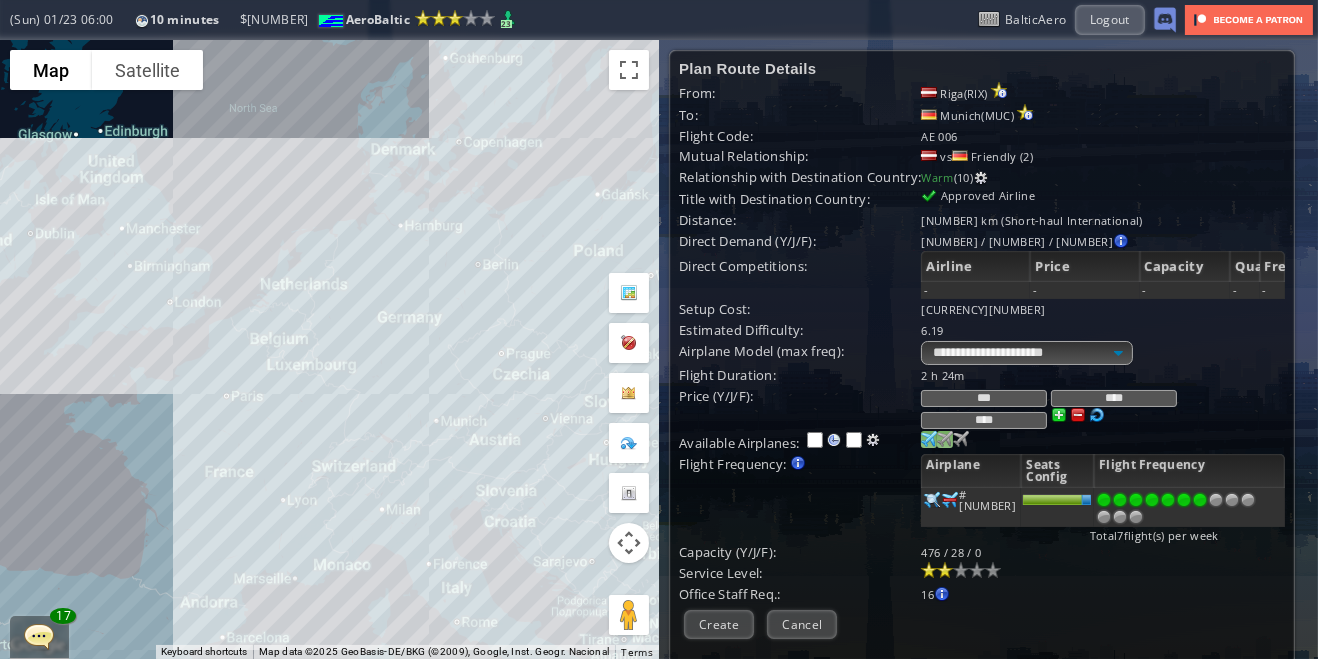 click at bounding box center [961, 570] 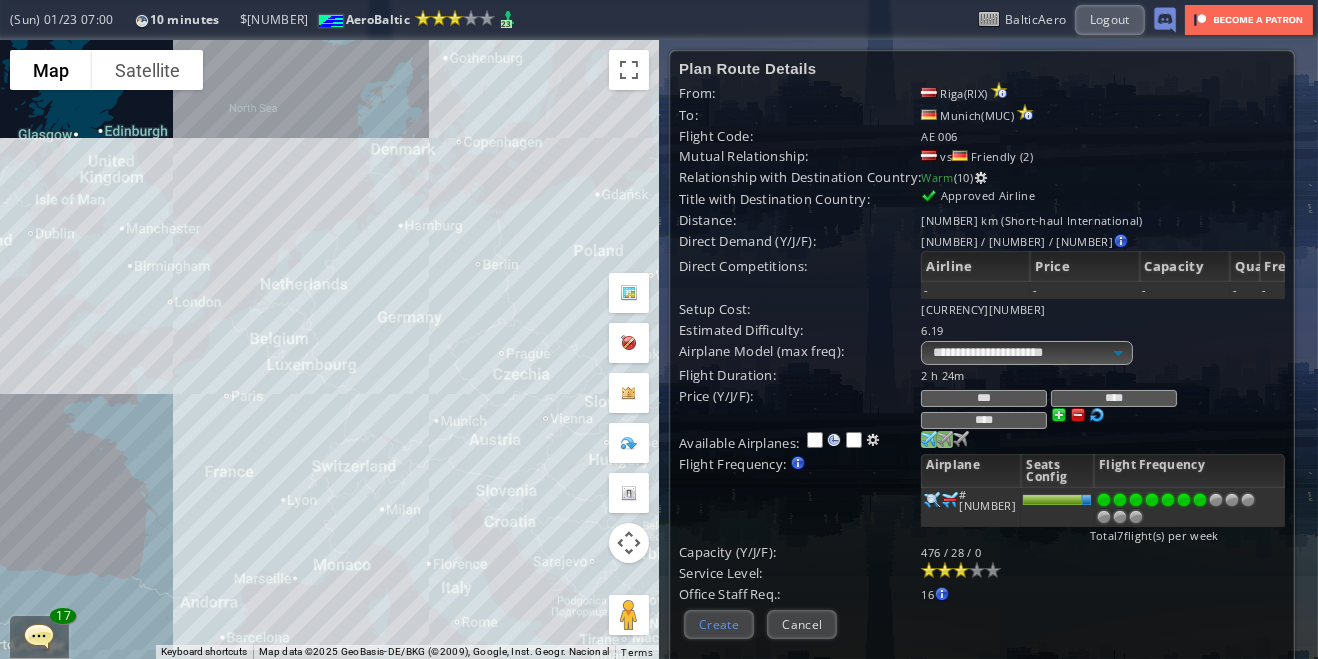 click on "Create" at bounding box center (719, 624) 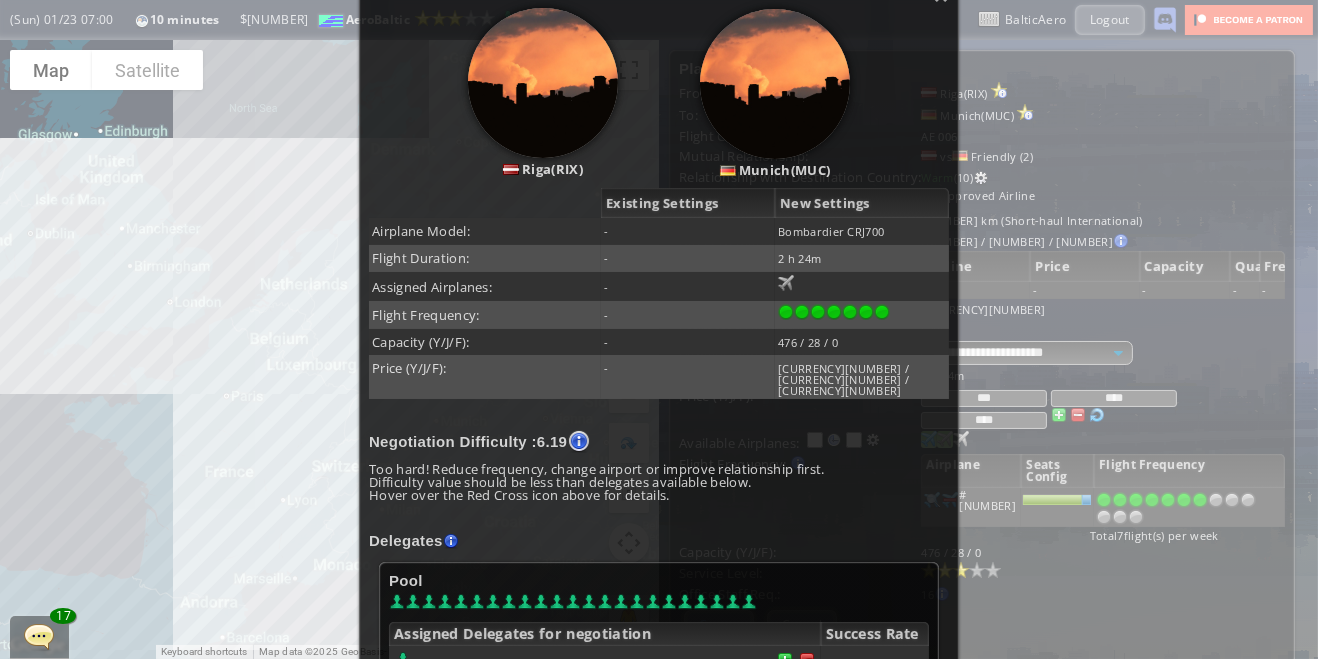scroll, scrollTop: 315, scrollLeft: 0, axis: vertical 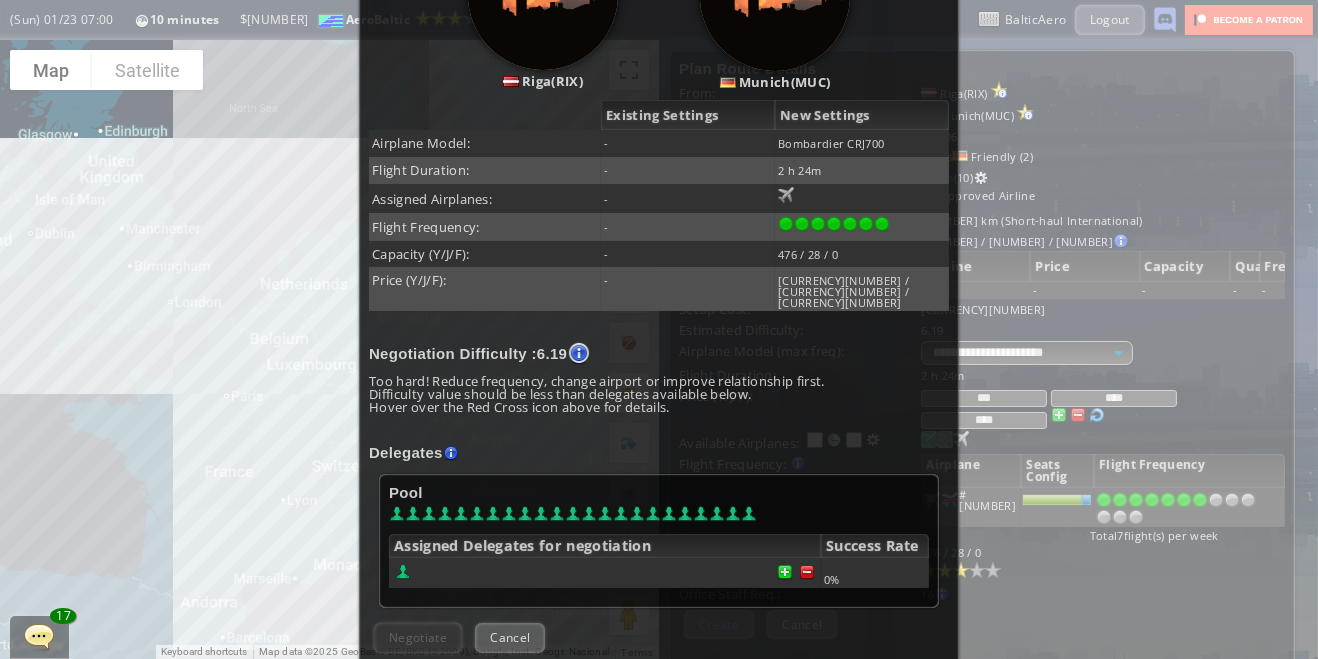 click at bounding box center (807, 572) 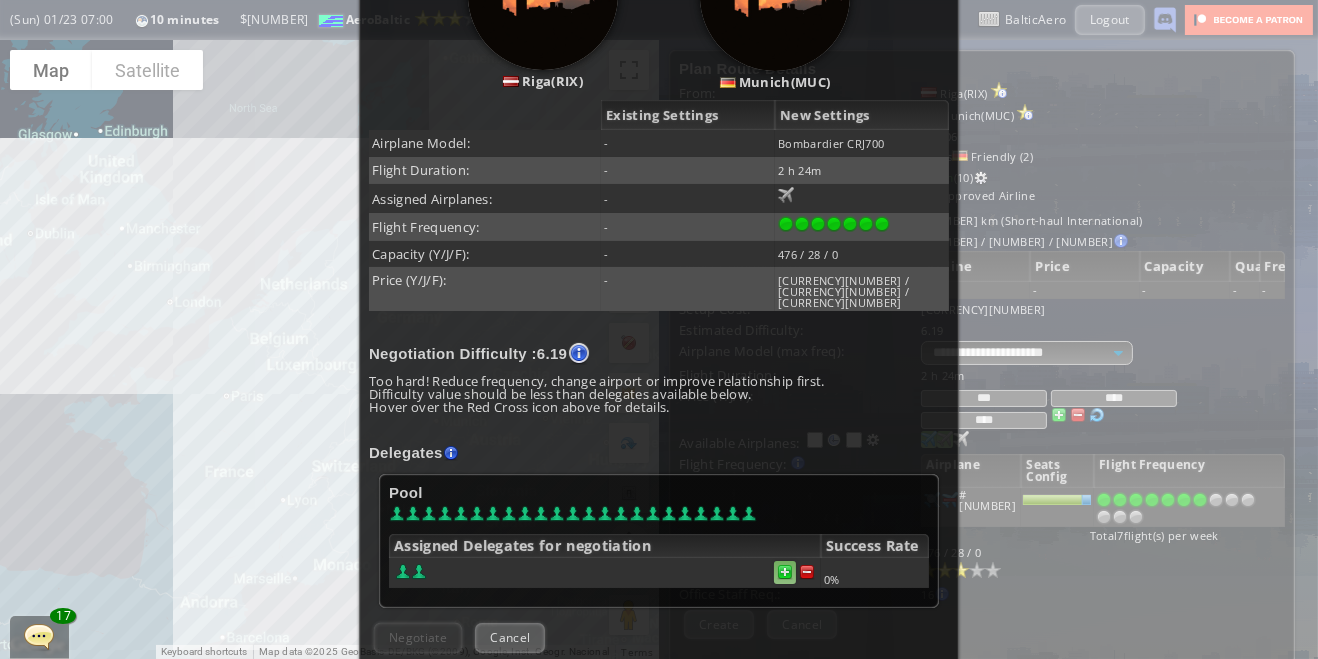 click at bounding box center (807, 572) 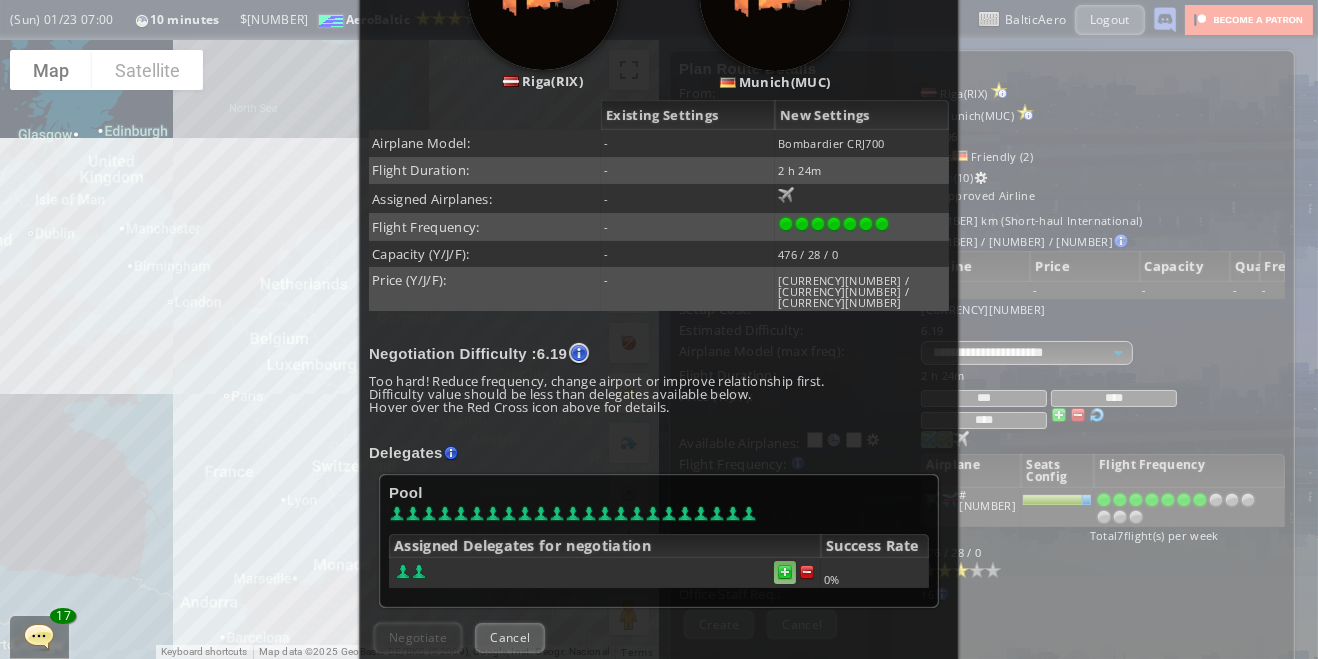 click at bounding box center [807, 572] 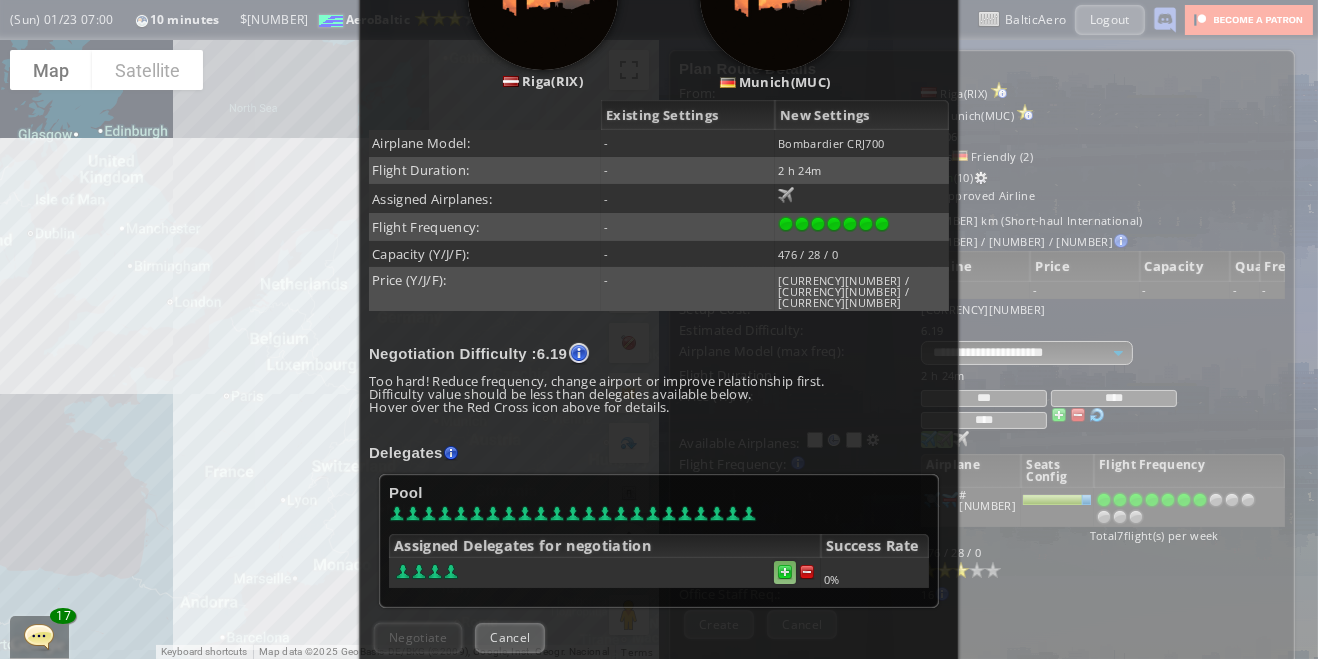 click at bounding box center (785, 572) 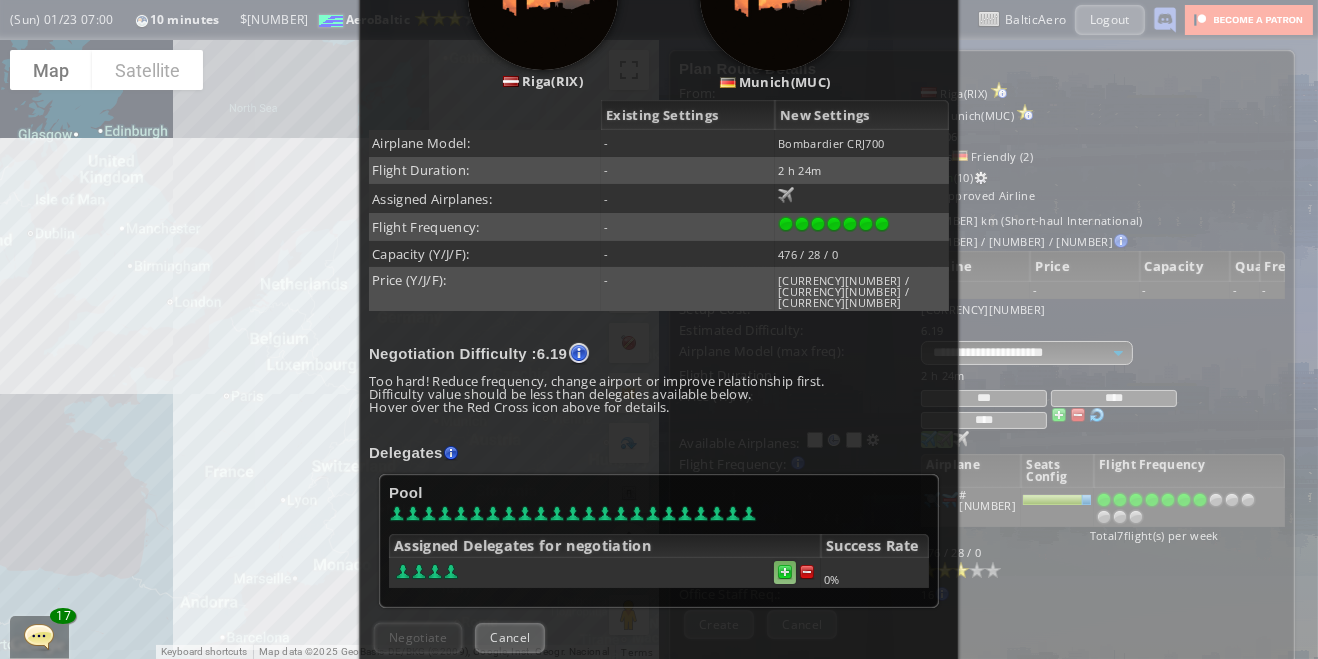 click at bounding box center (807, 572) 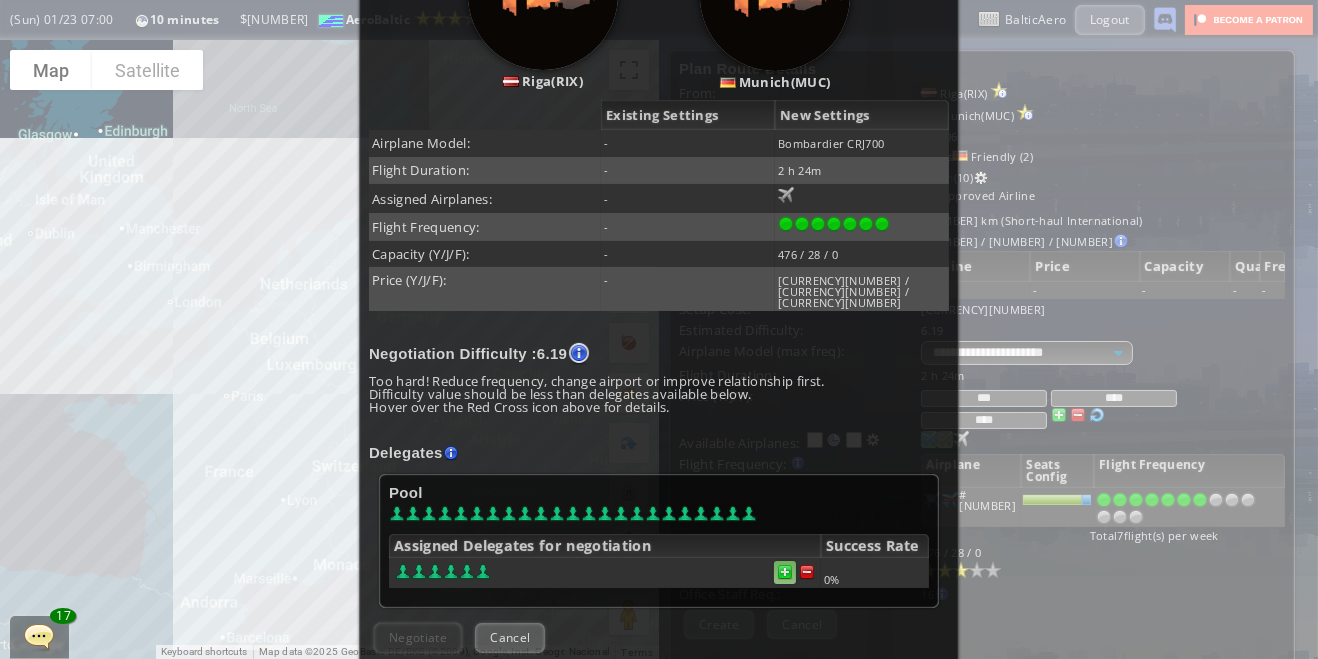 click at bounding box center [807, 572] 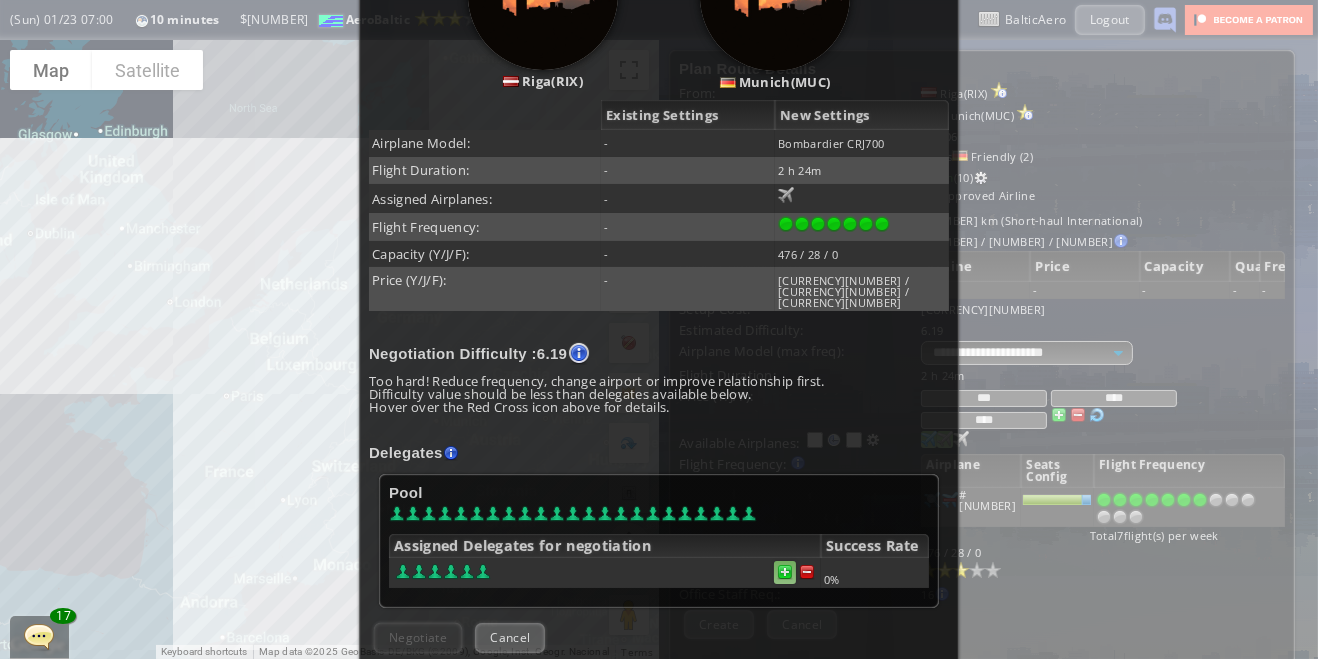 click at bounding box center (807, 572) 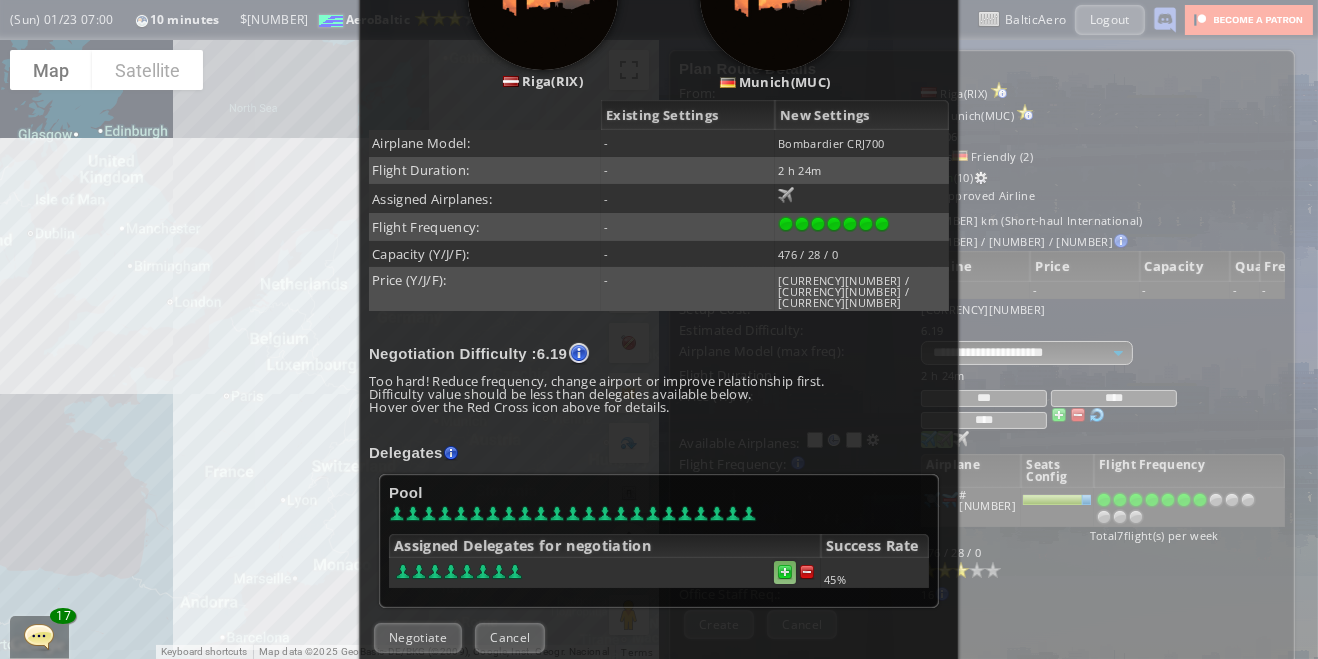click at bounding box center (785, 572) 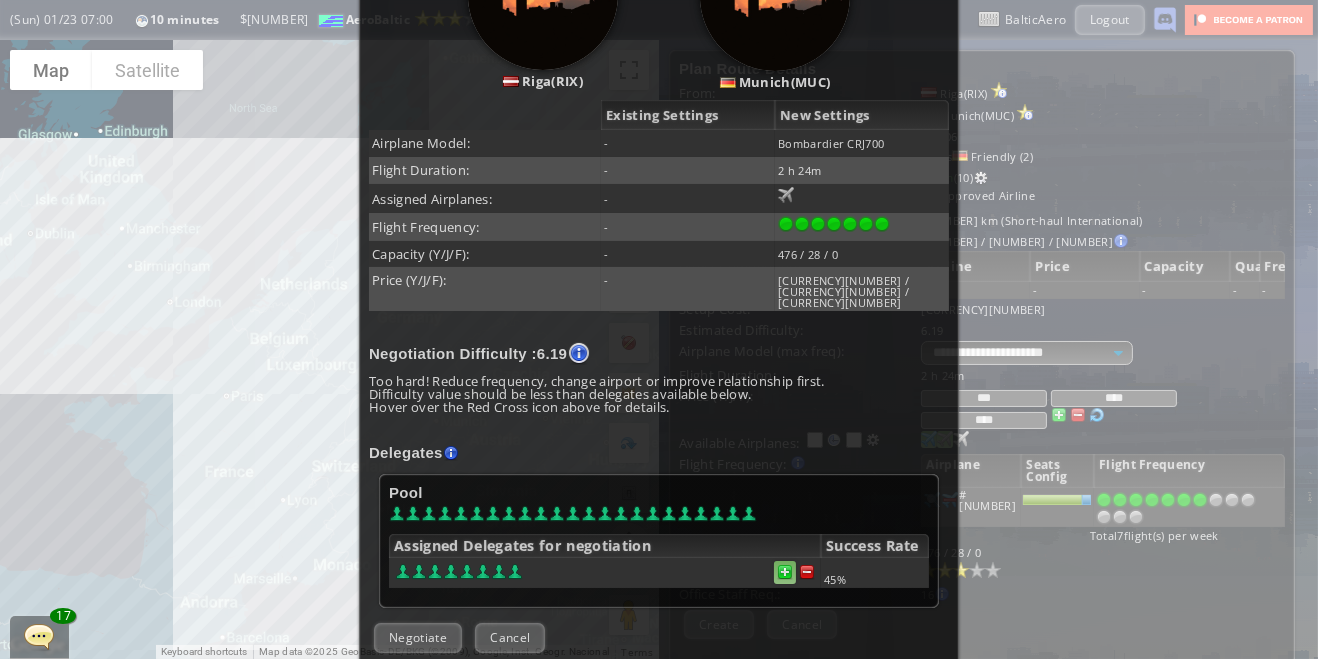 click at bounding box center [785, 572] 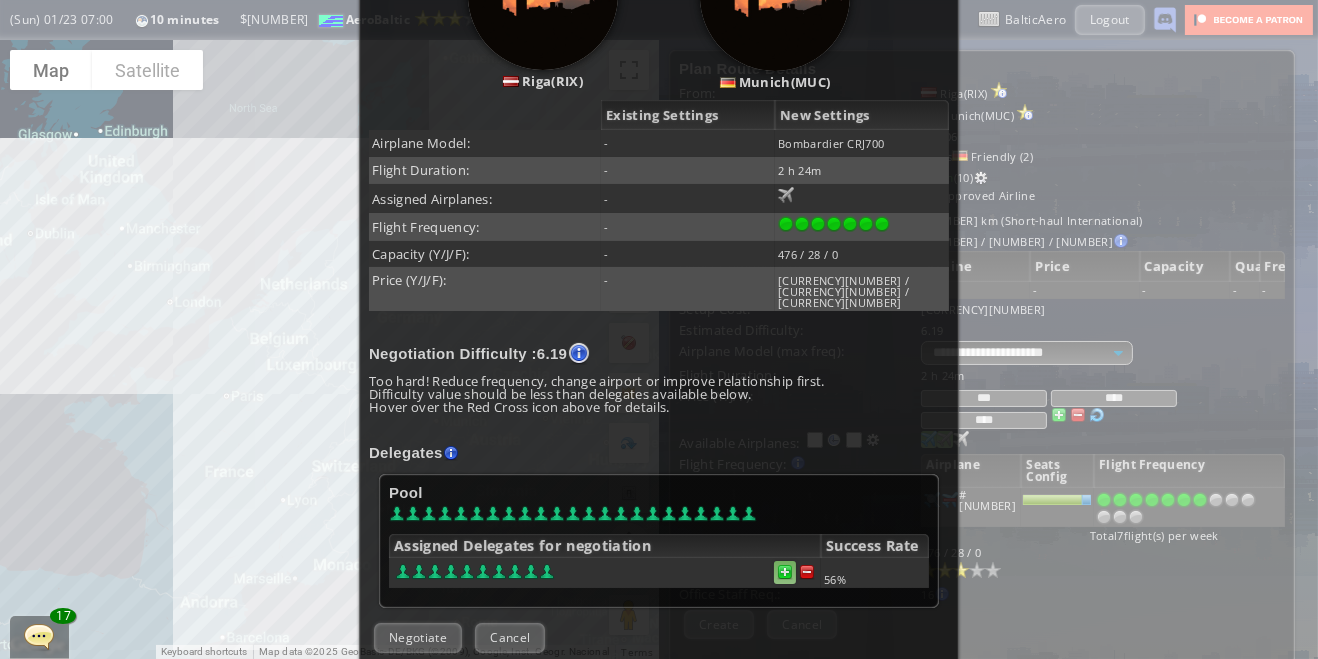 click at bounding box center (807, 572) 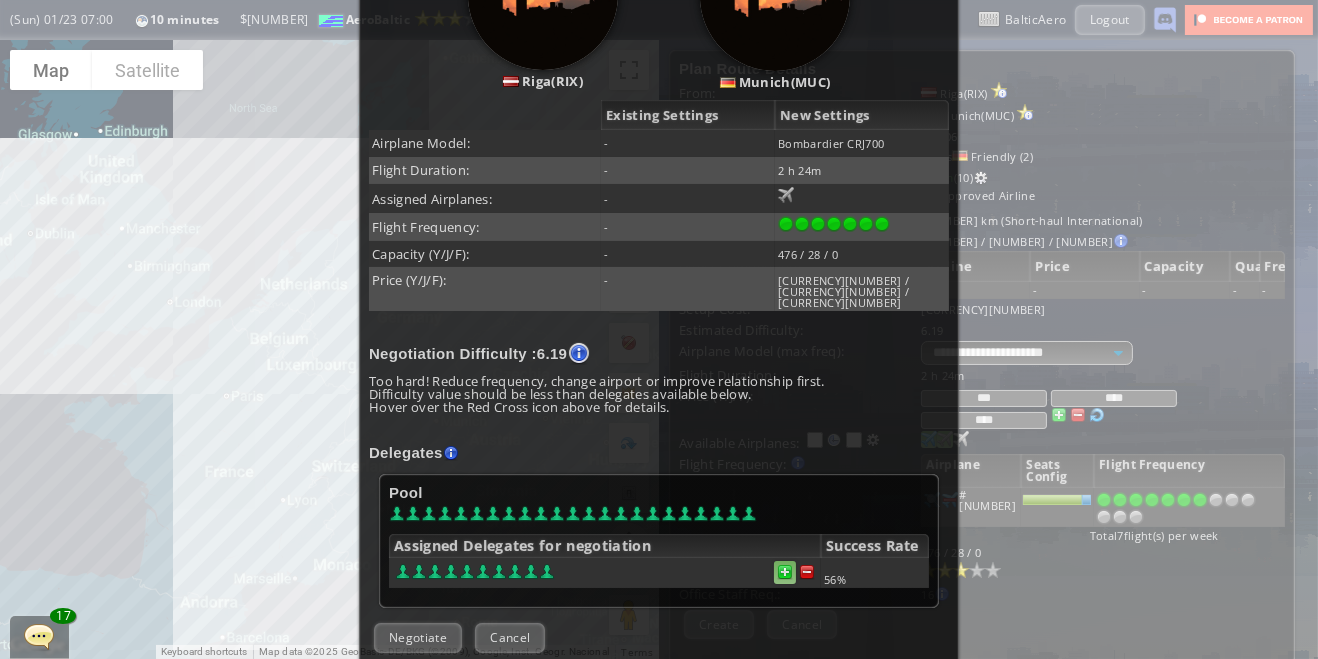 click at bounding box center [785, 572] 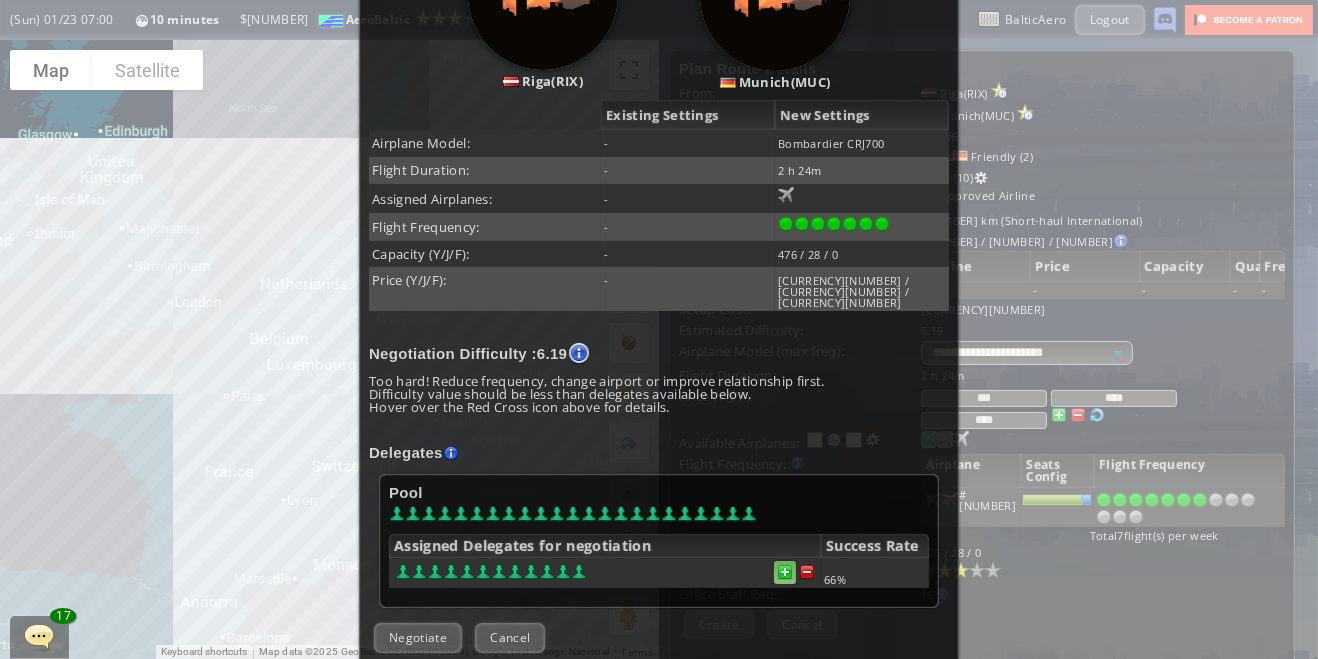 click at bounding box center [785, 572] 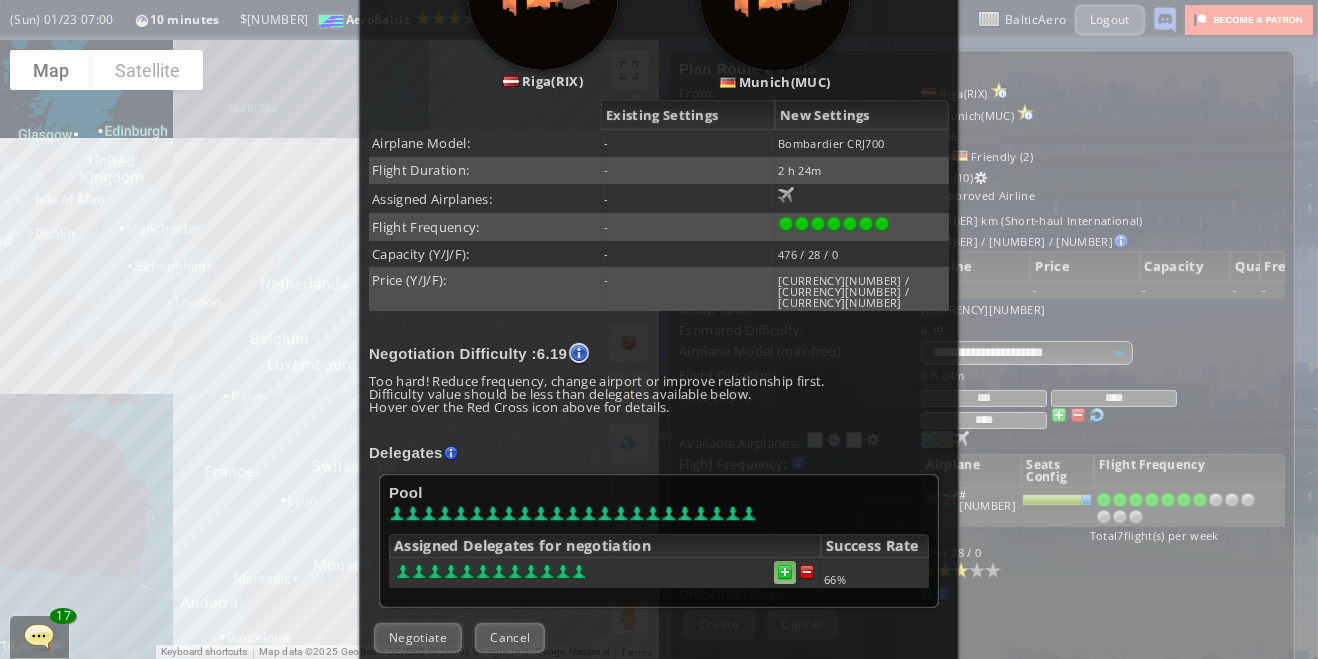click at bounding box center [785, 572] 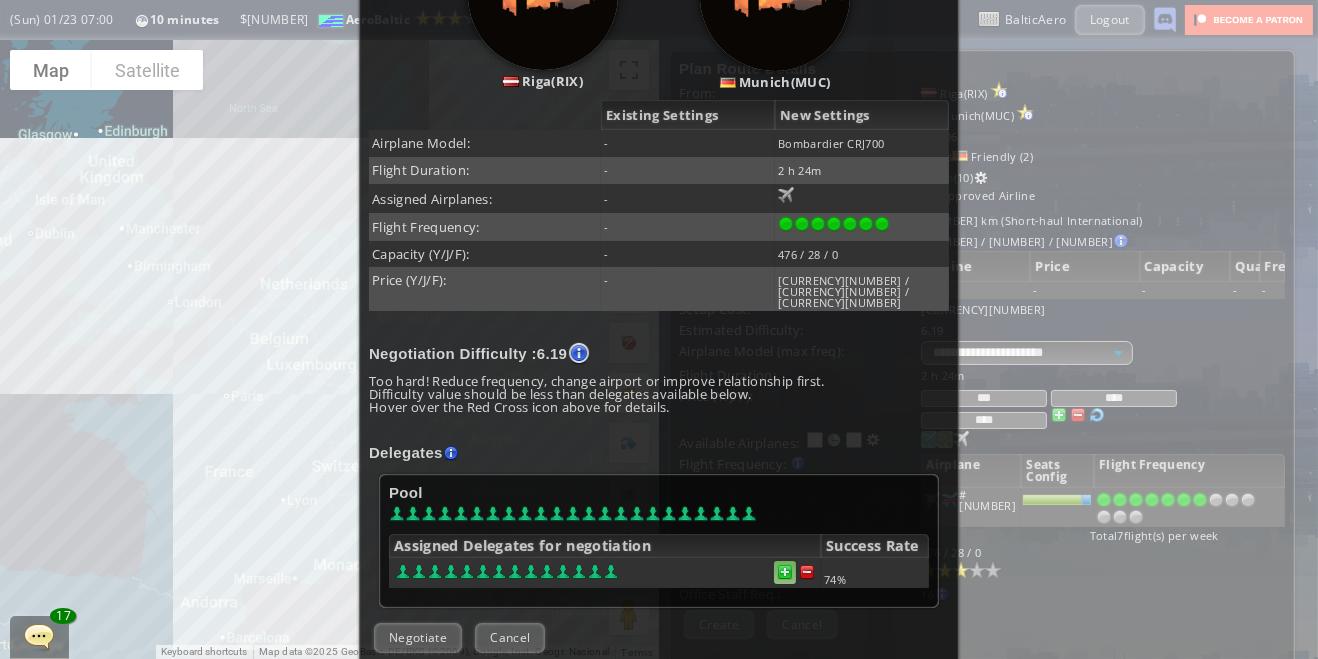 click at bounding box center [785, 572] 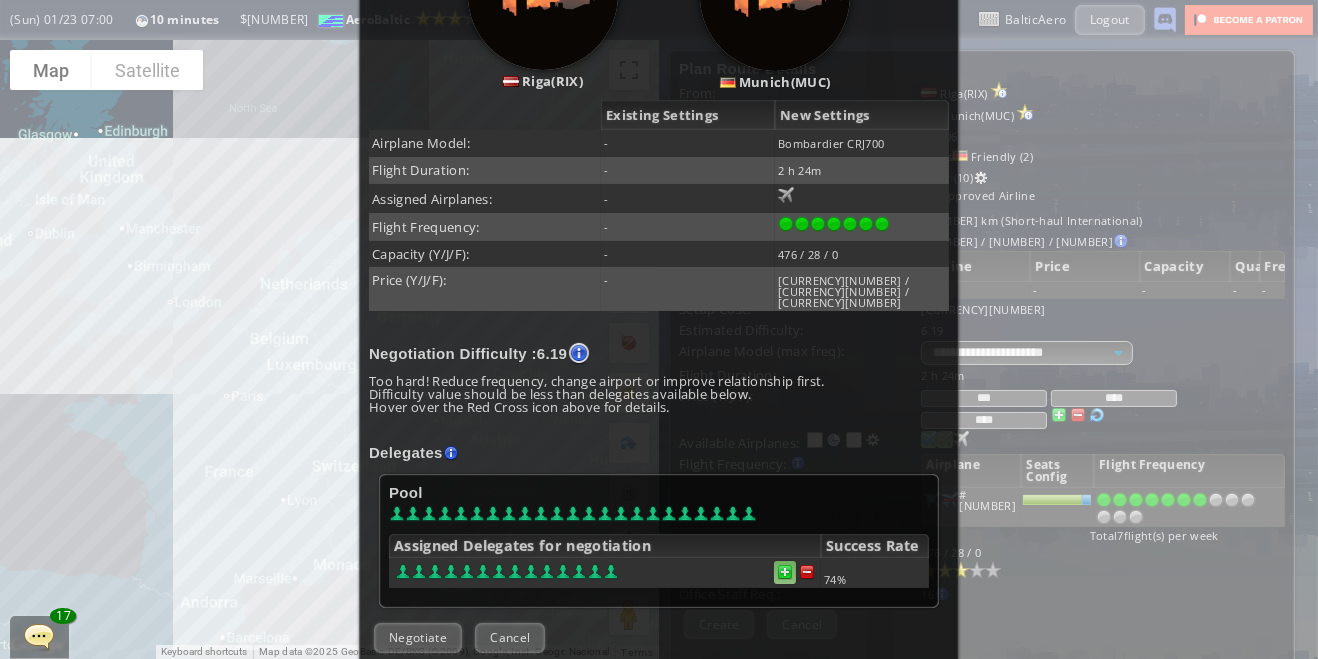 click at bounding box center (785, 572) 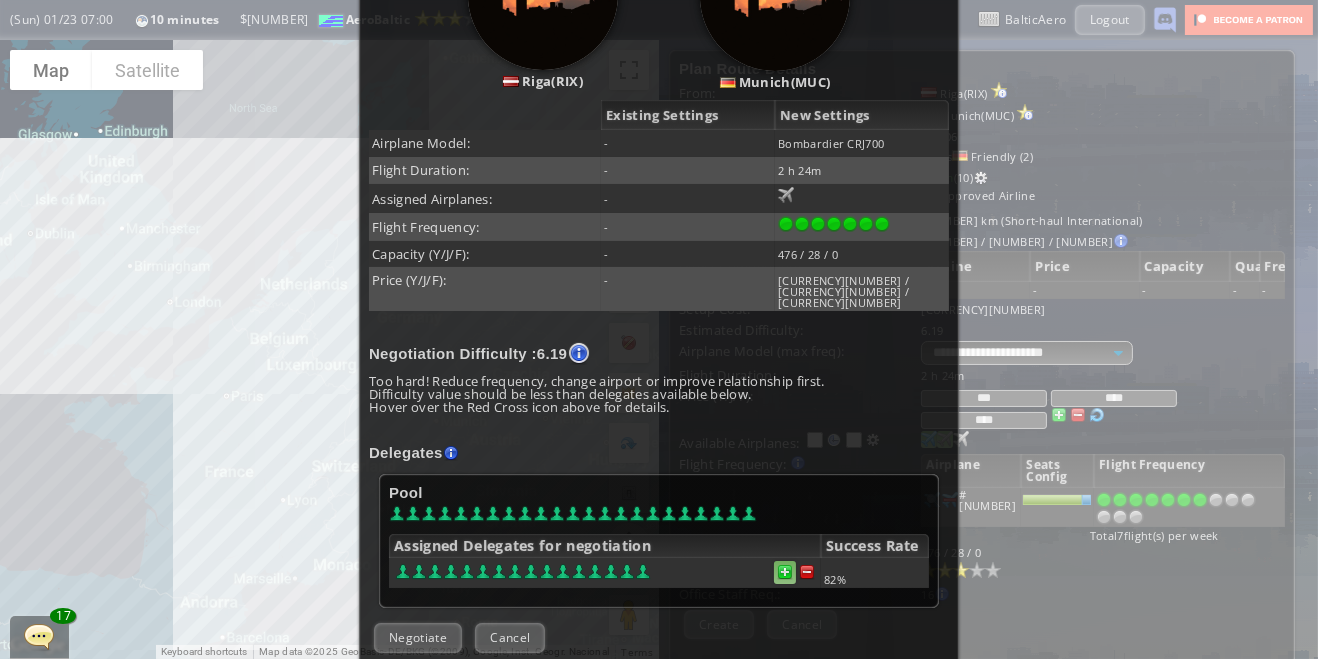 click at bounding box center (807, 572) 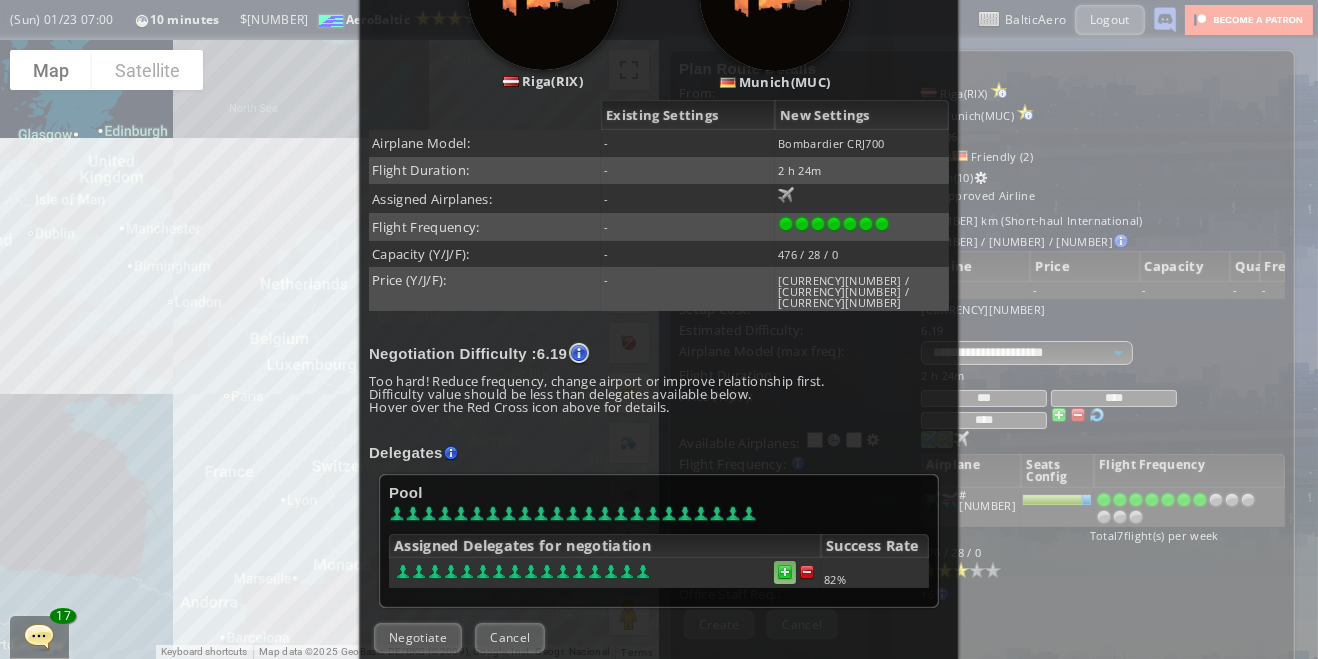 click at bounding box center [807, 572] 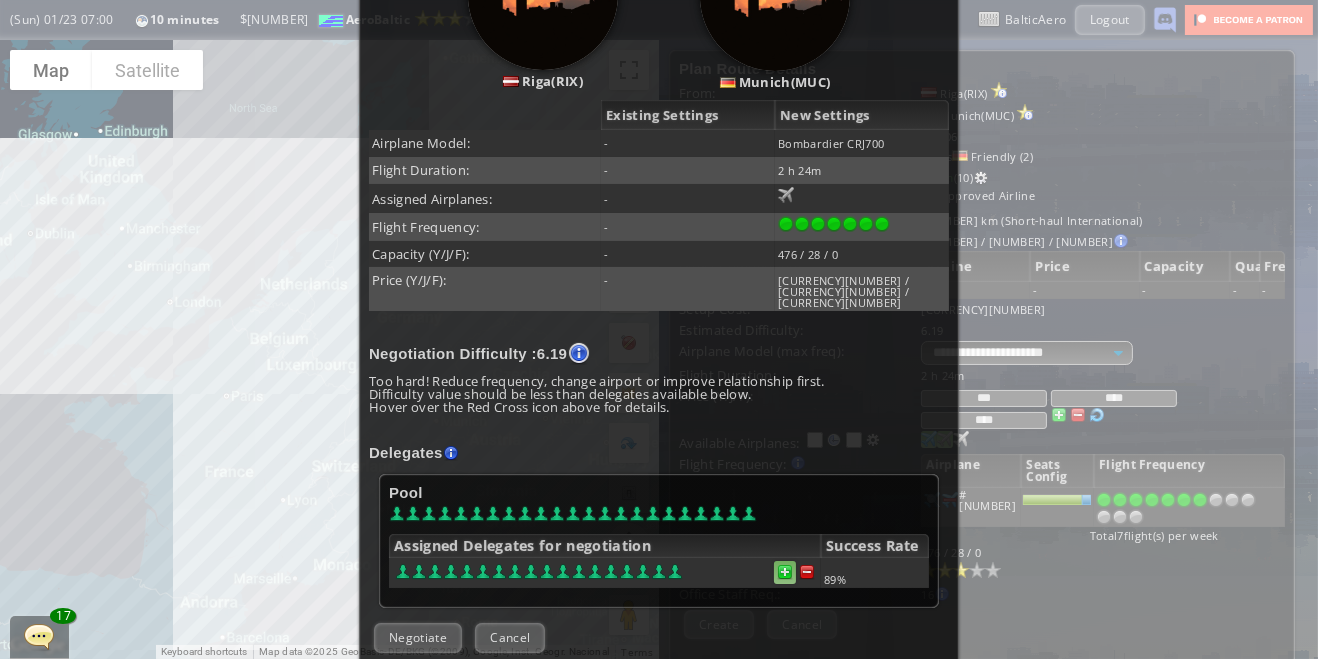 click at bounding box center (785, 572) 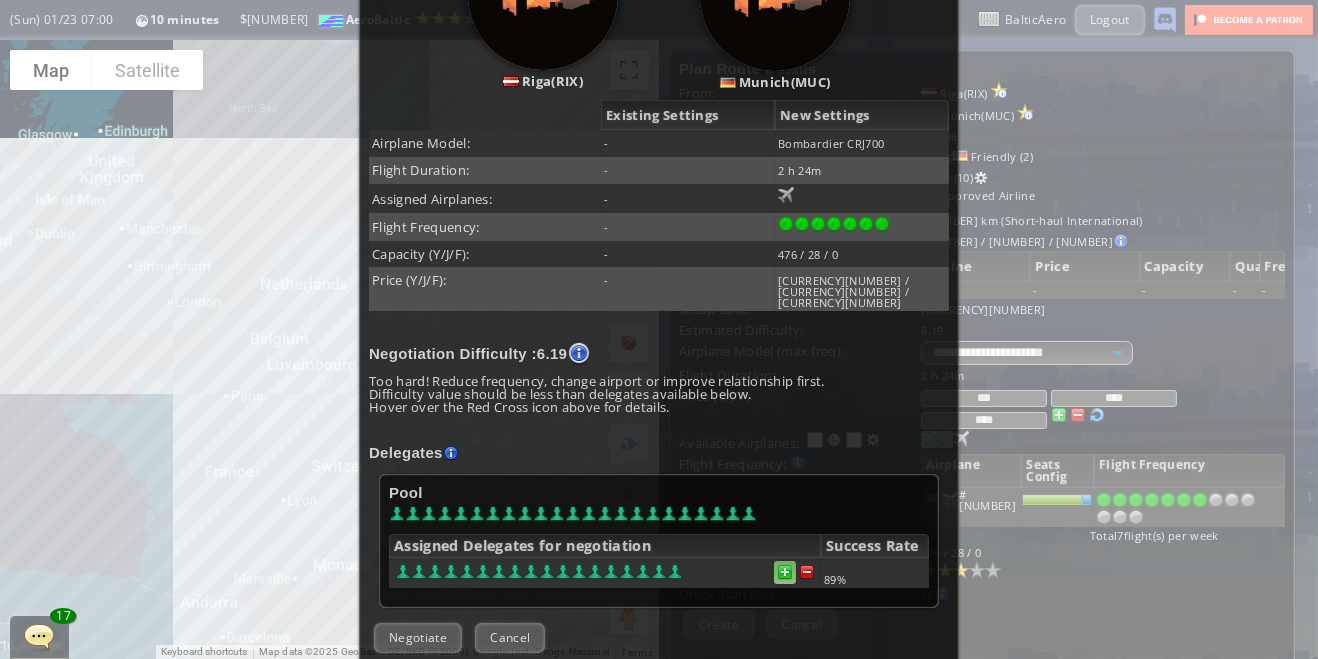 click at bounding box center [807, 572] 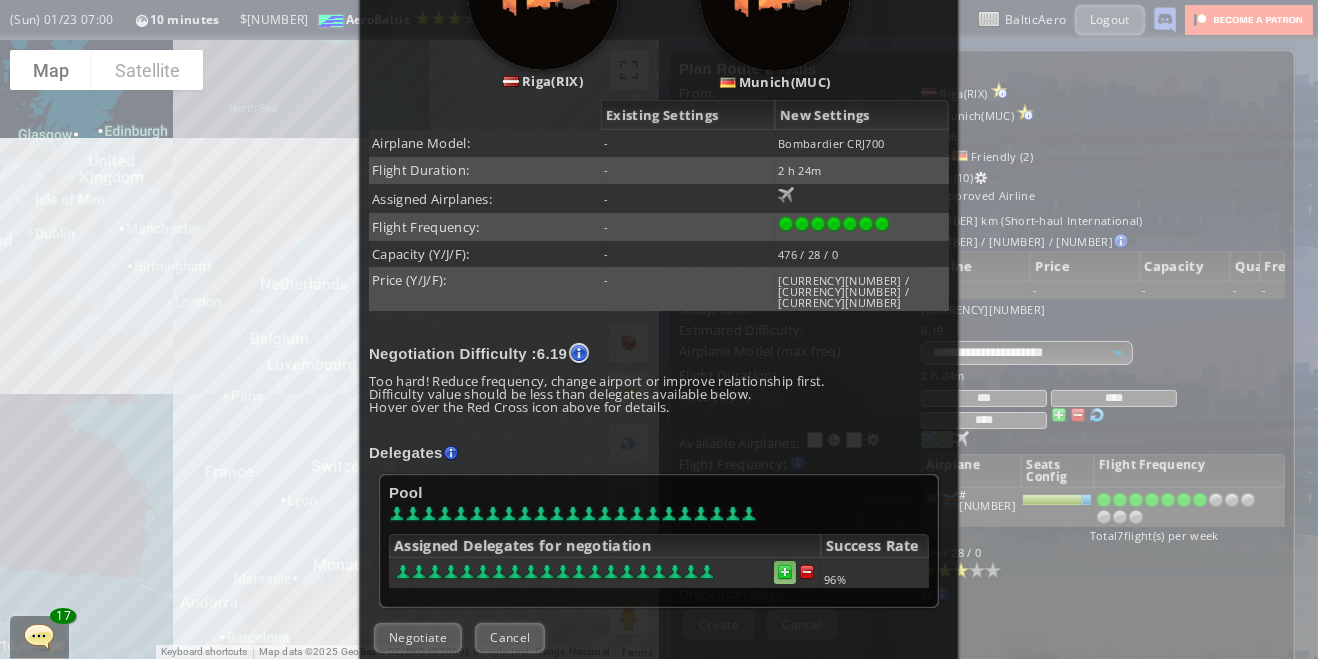 click at bounding box center (807, 572) 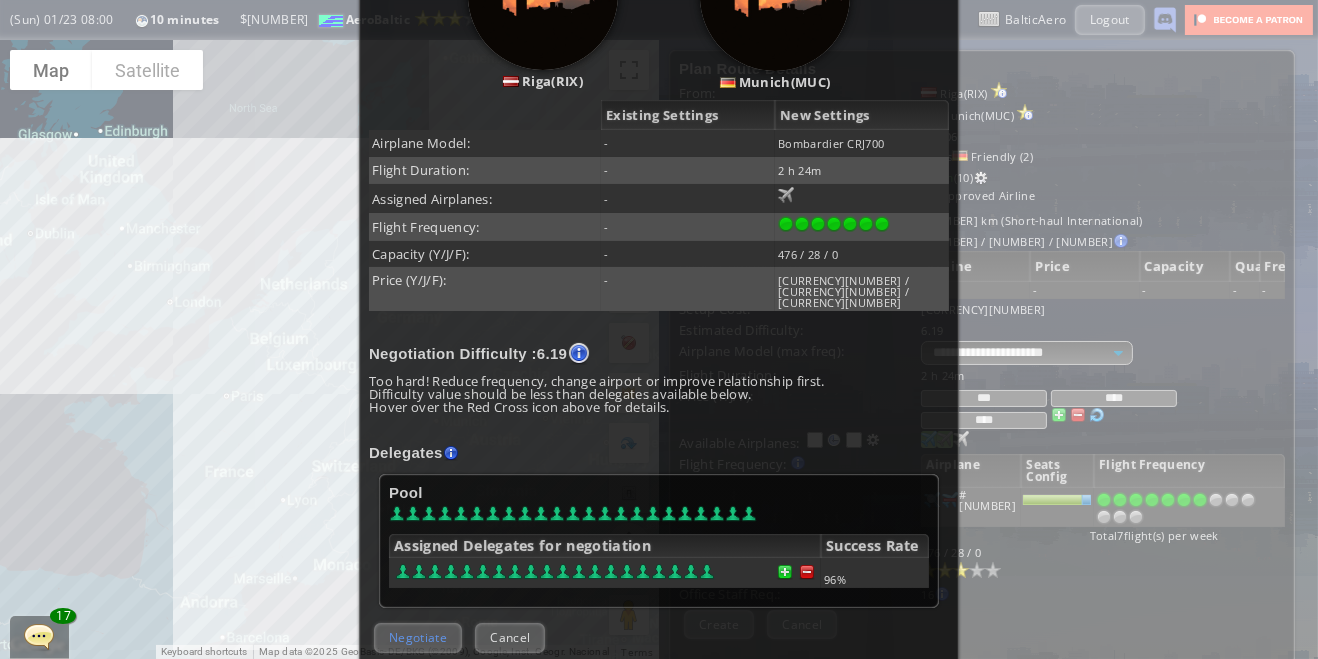 click on "Negotiate" at bounding box center [418, 637] 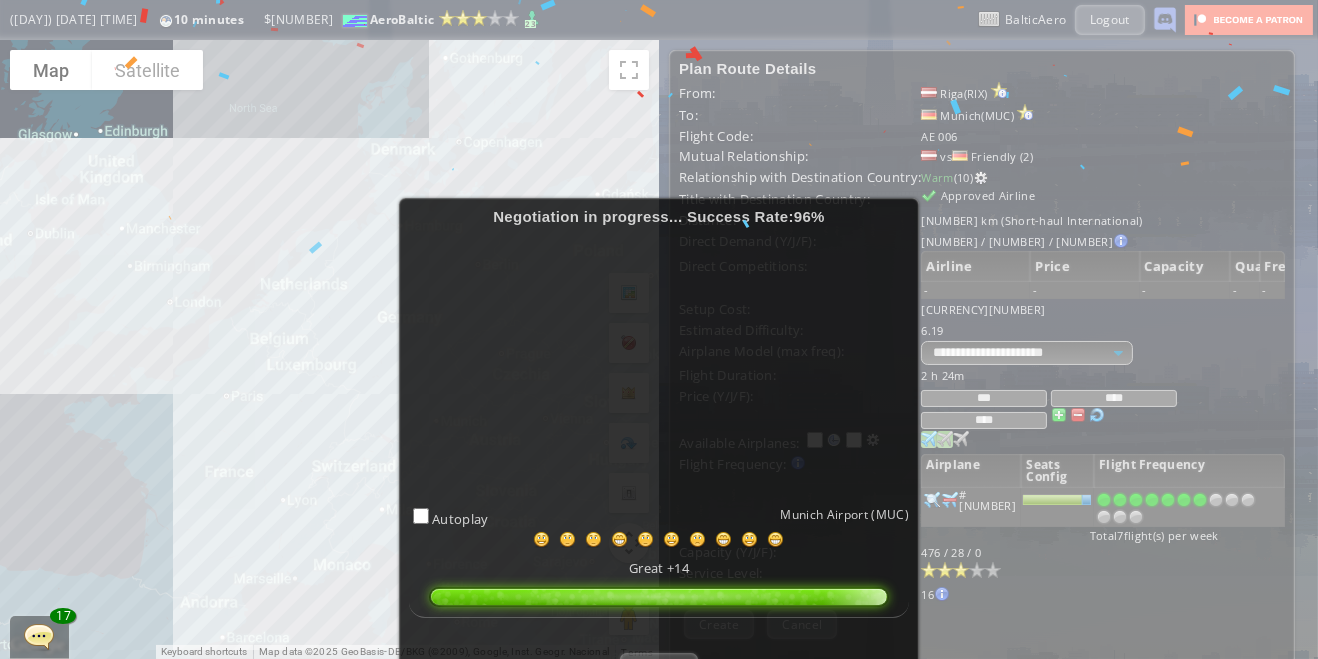 scroll, scrollTop: 74, scrollLeft: 0, axis: vertical 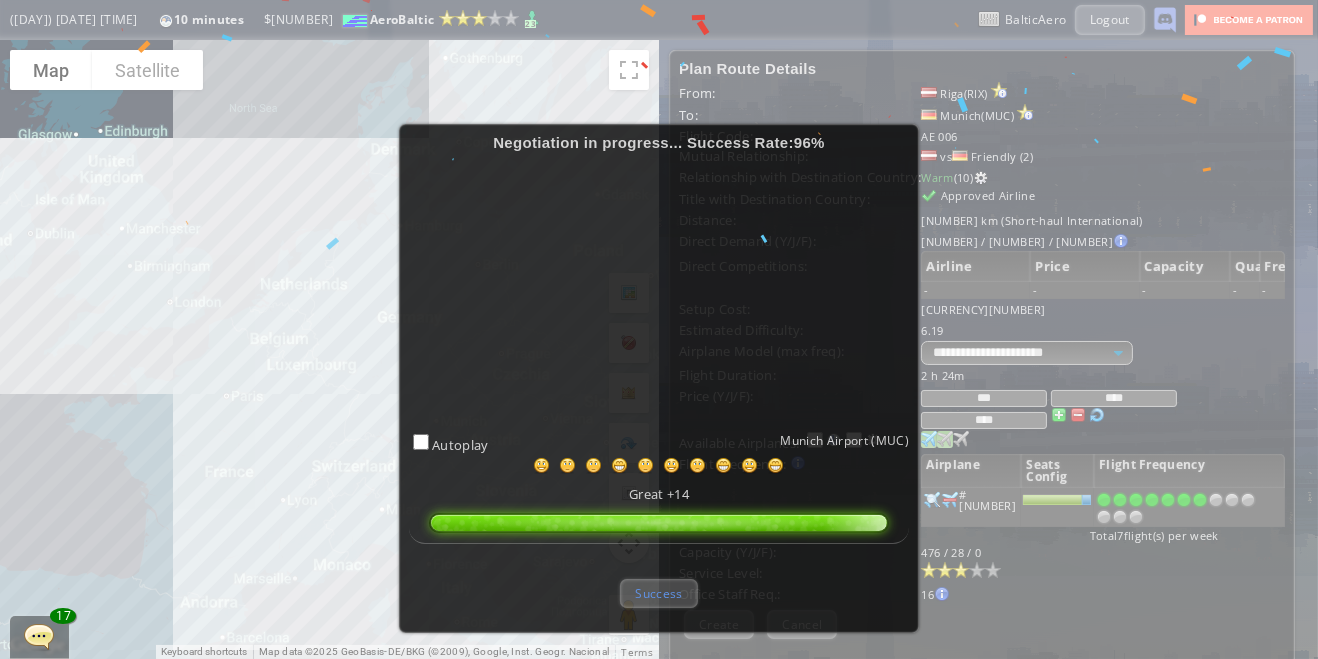 click on "Success" at bounding box center [658, 593] 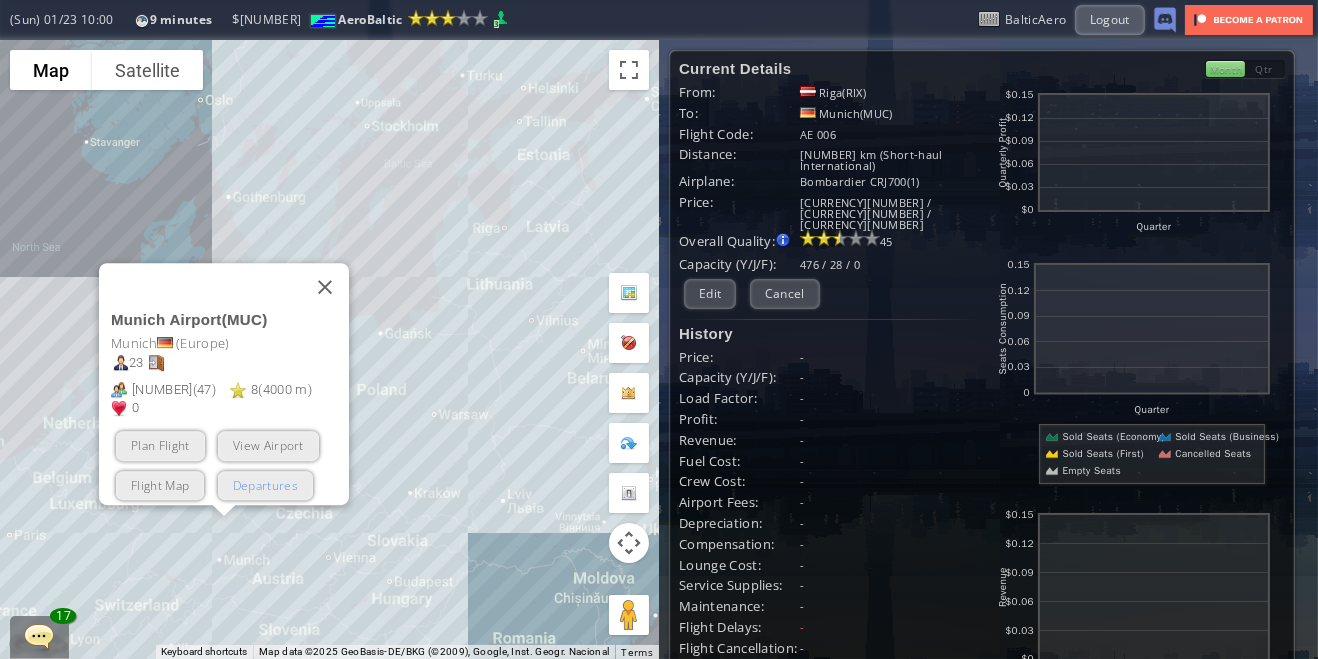 click on "Departures" at bounding box center [264, 484] 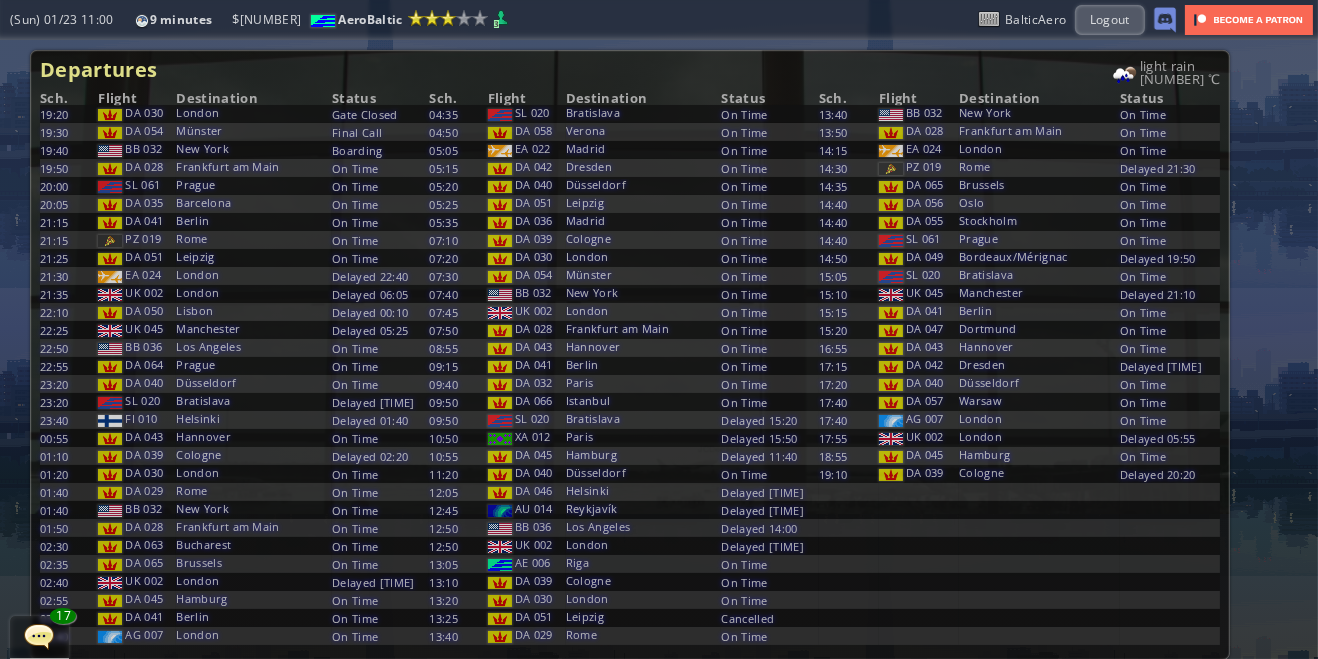 scroll, scrollTop: 24, scrollLeft: 0, axis: vertical 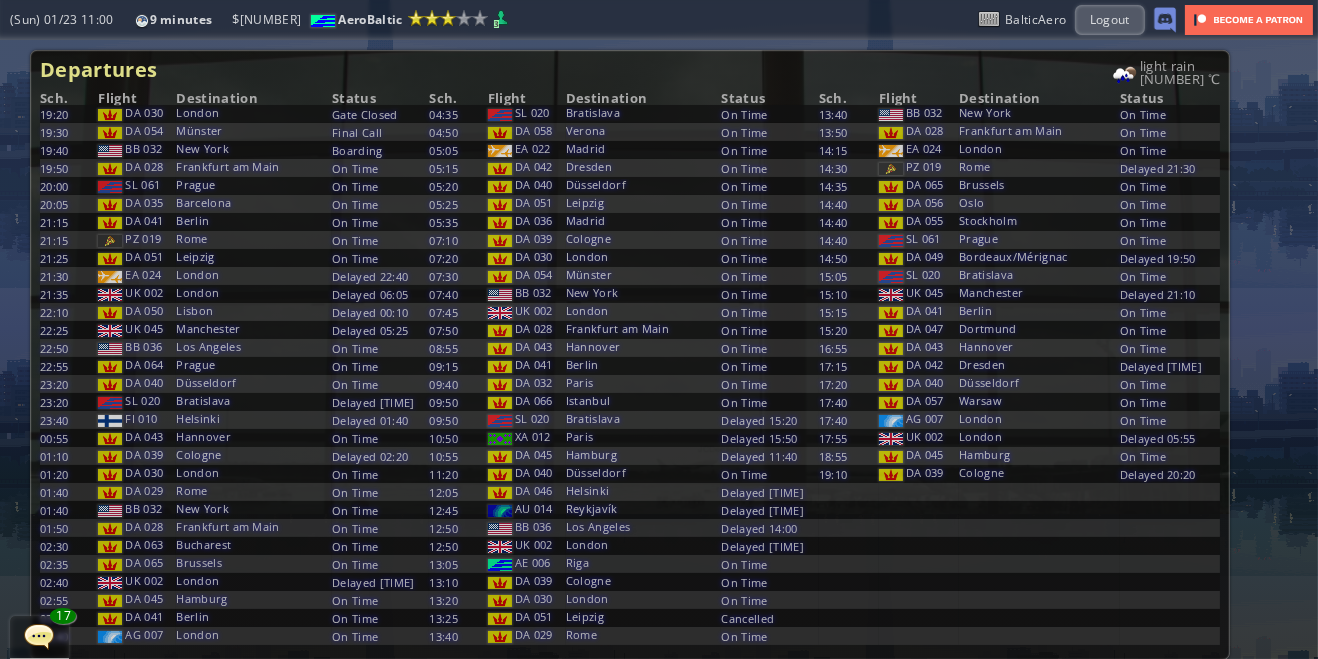 click at bounding box center [7, 329] 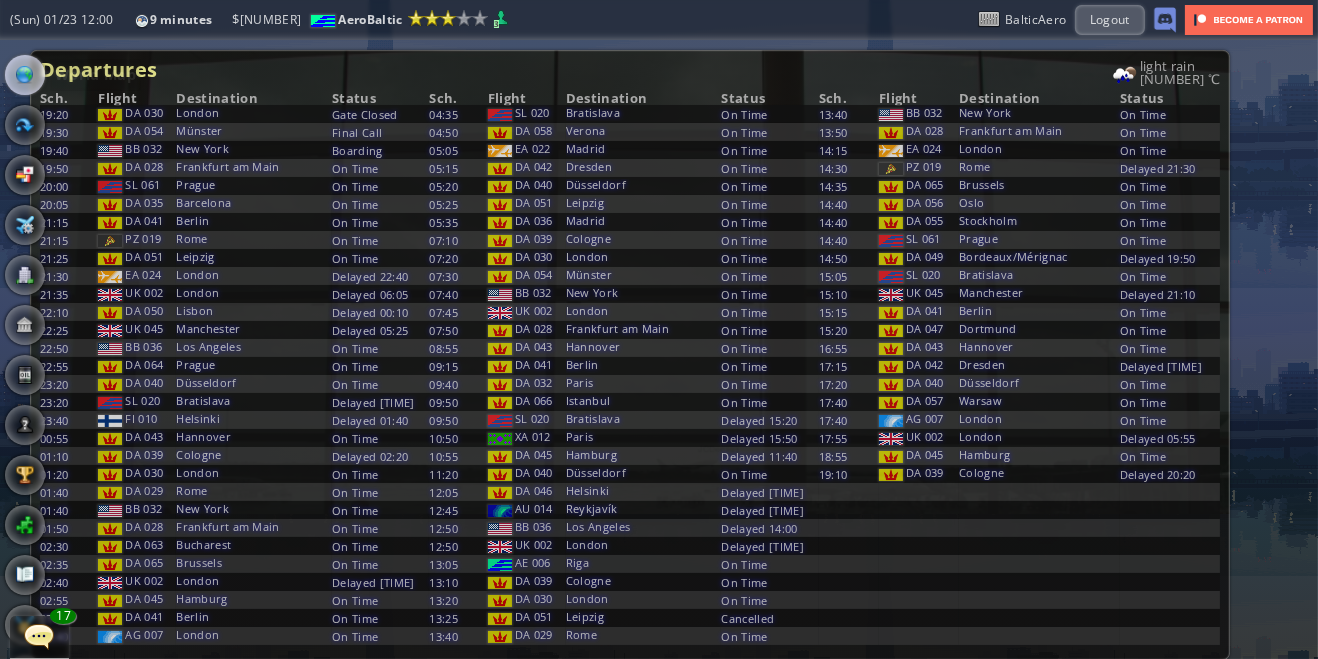 click at bounding box center (25, 75) 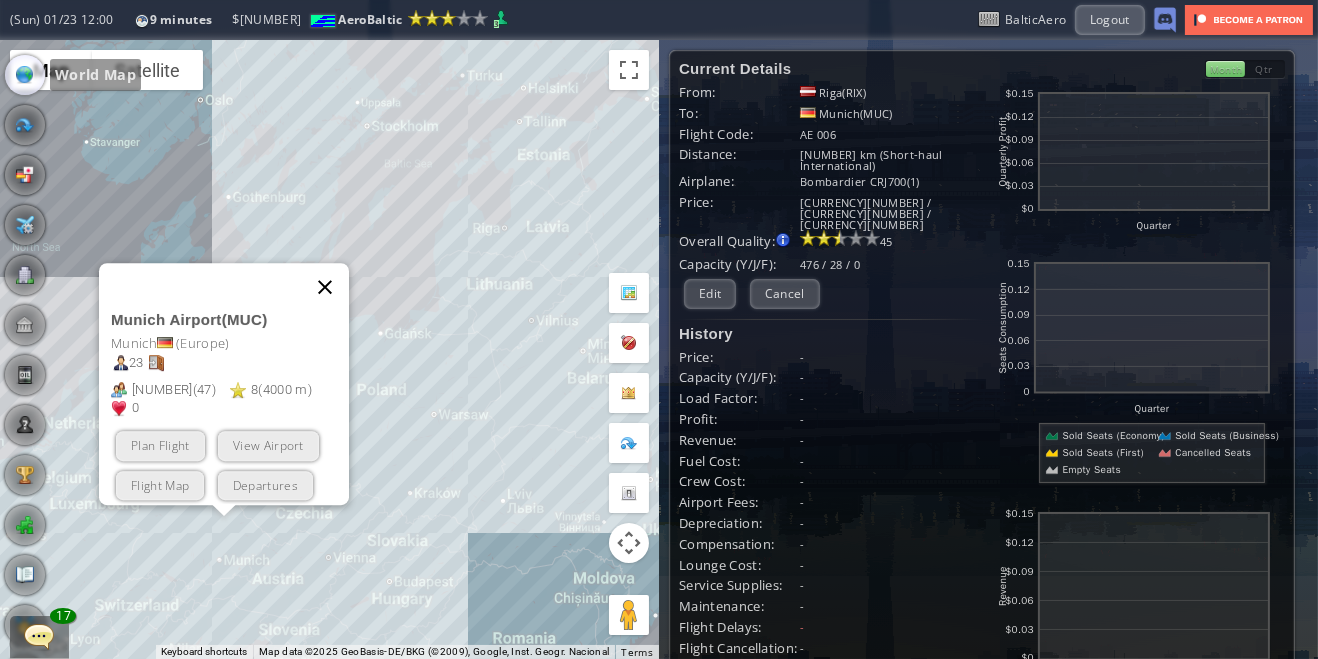 click at bounding box center (325, 287) 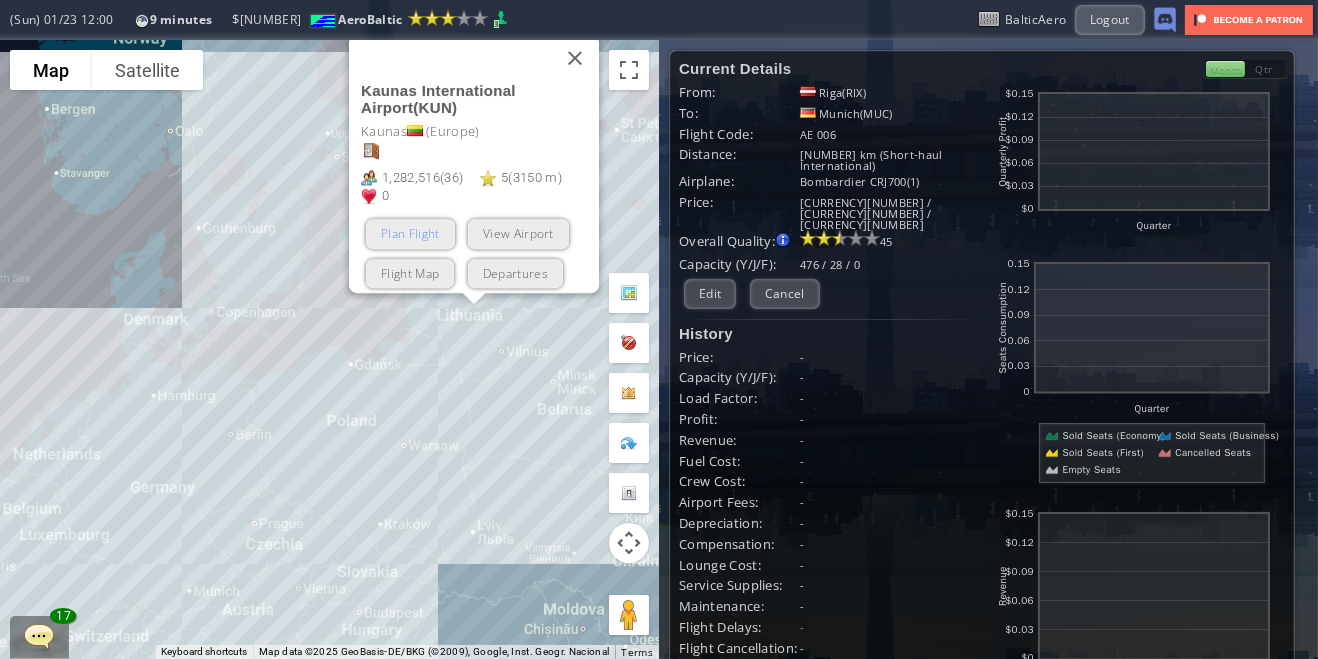 click on "Plan Flight" at bounding box center [410, 233] 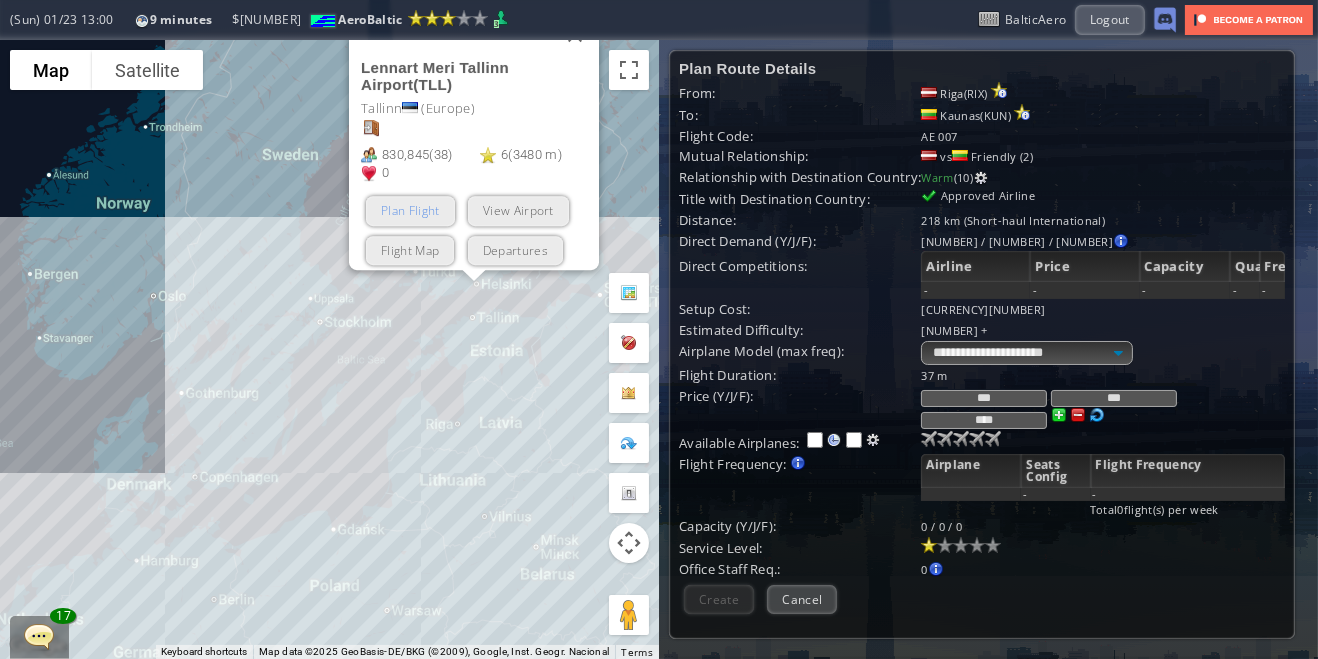 click on "Plan Flight" at bounding box center [410, 210] 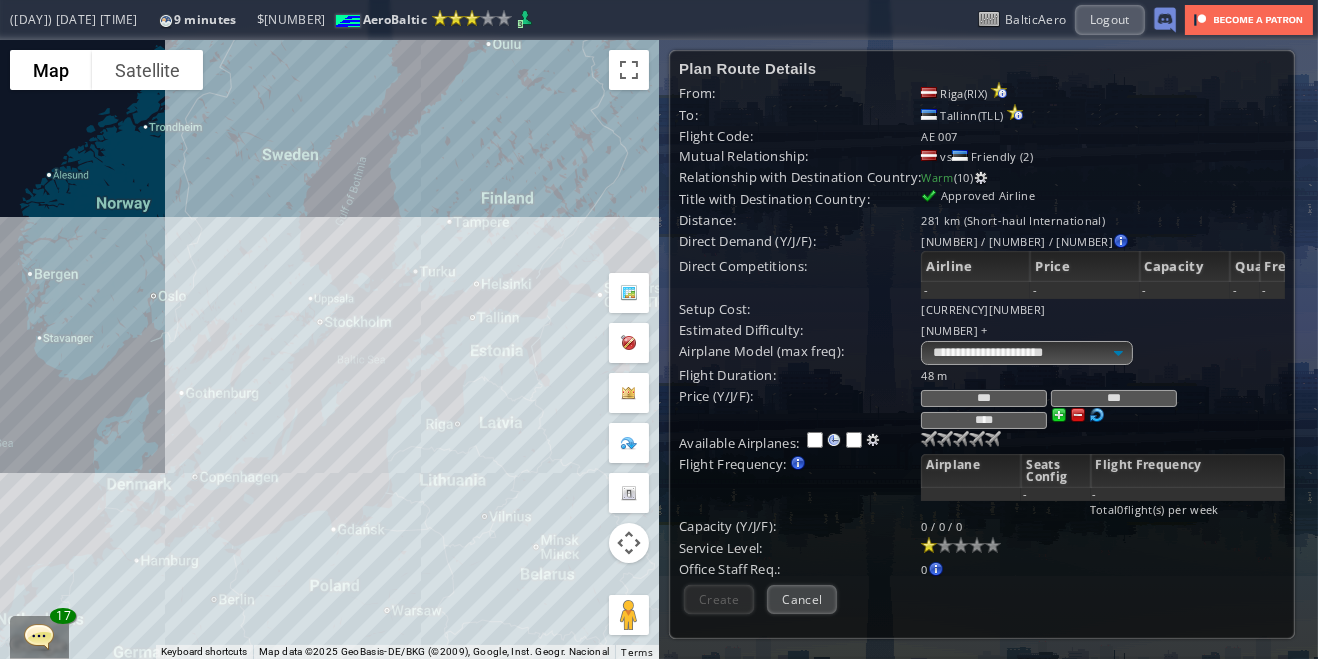 scroll, scrollTop: 0, scrollLeft: 0, axis: both 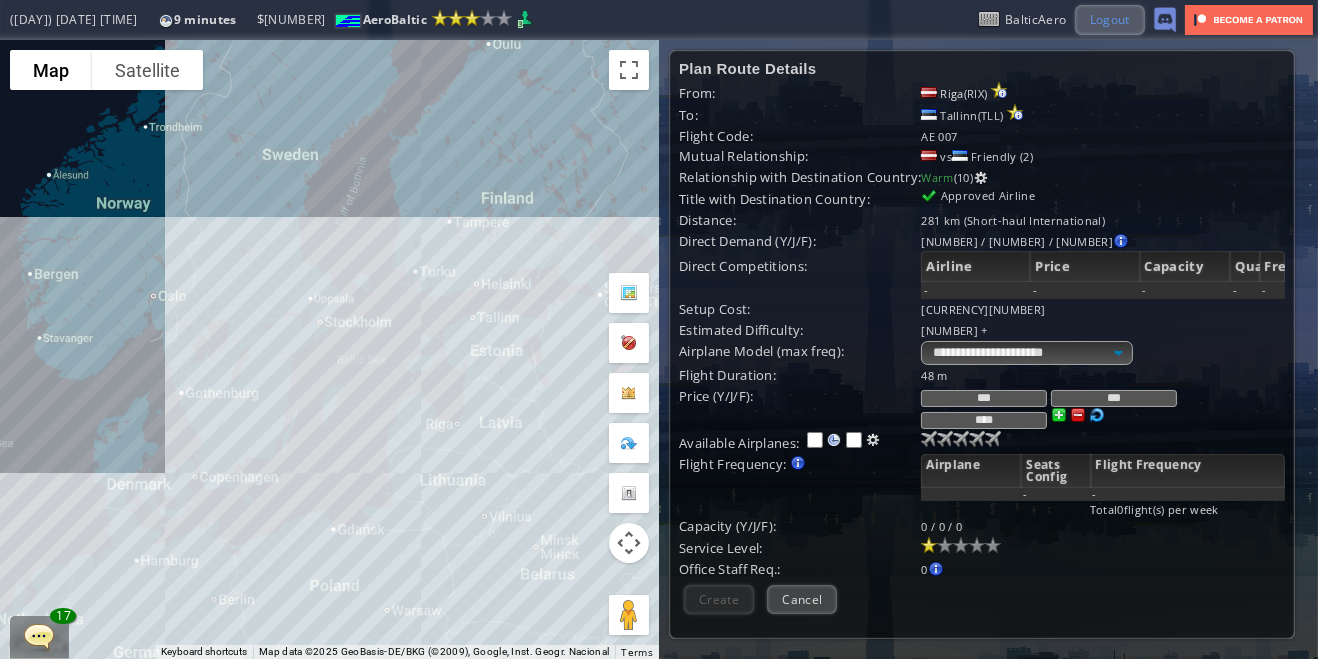 click on "Logout" at bounding box center [1110, 19] 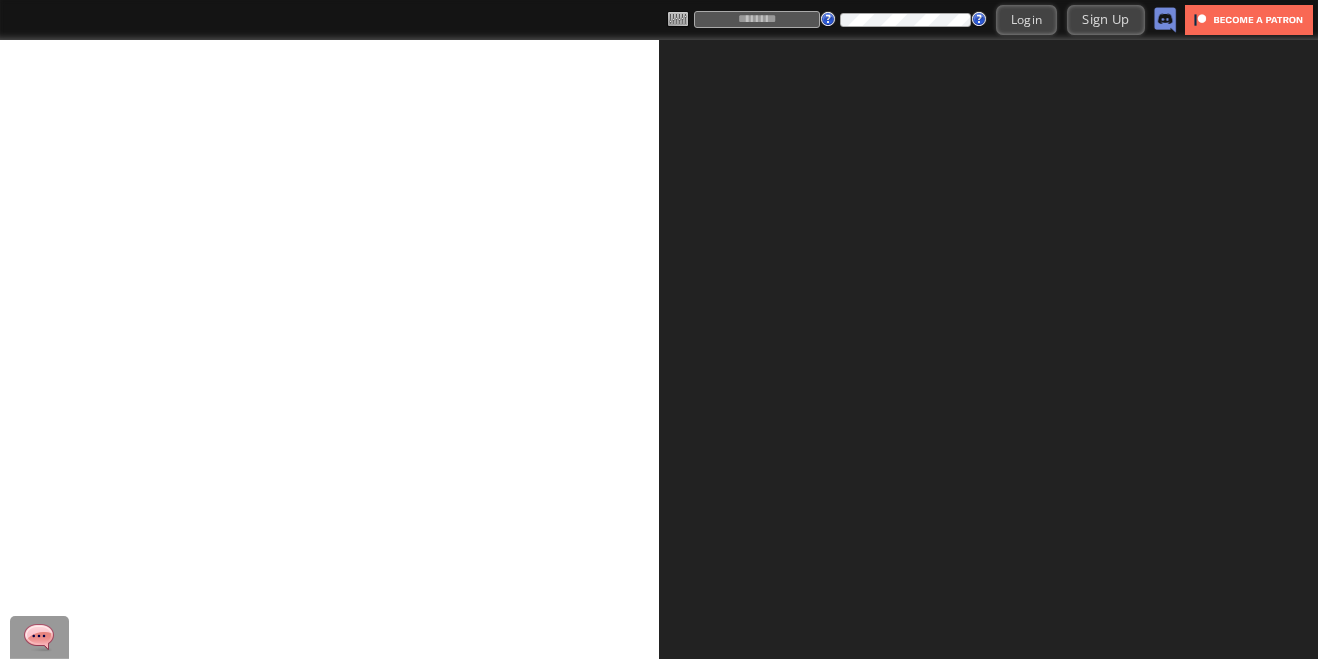 scroll, scrollTop: 0, scrollLeft: 0, axis: both 